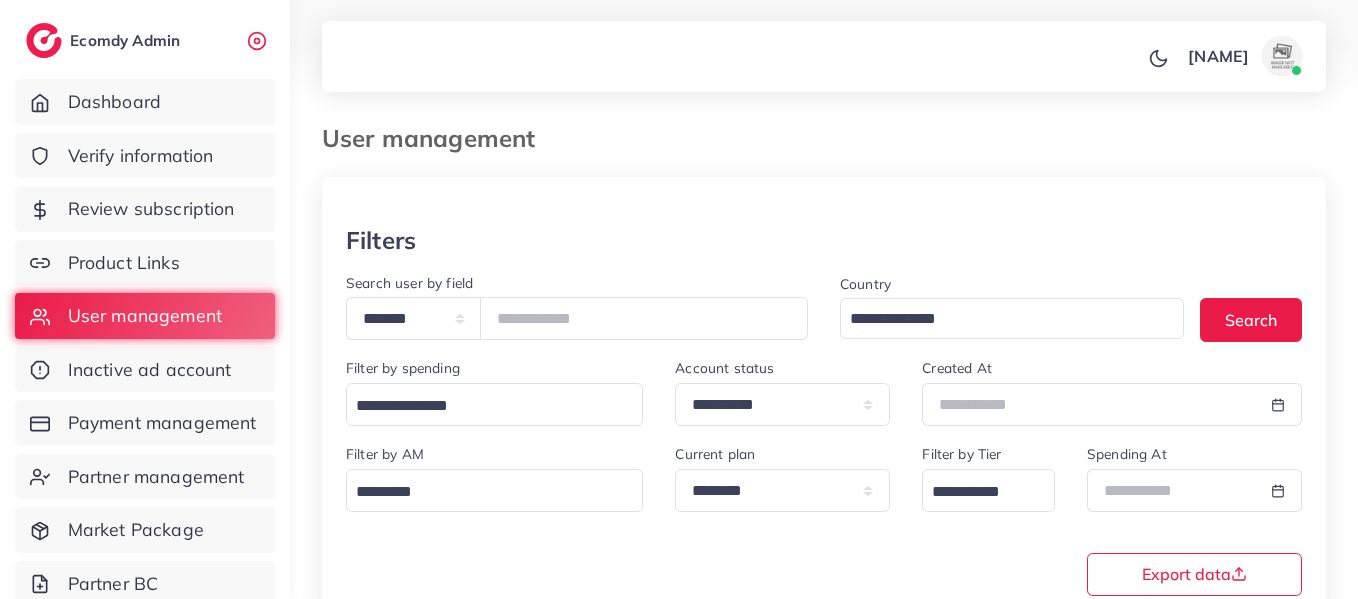 scroll, scrollTop: 0, scrollLeft: 0, axis: both 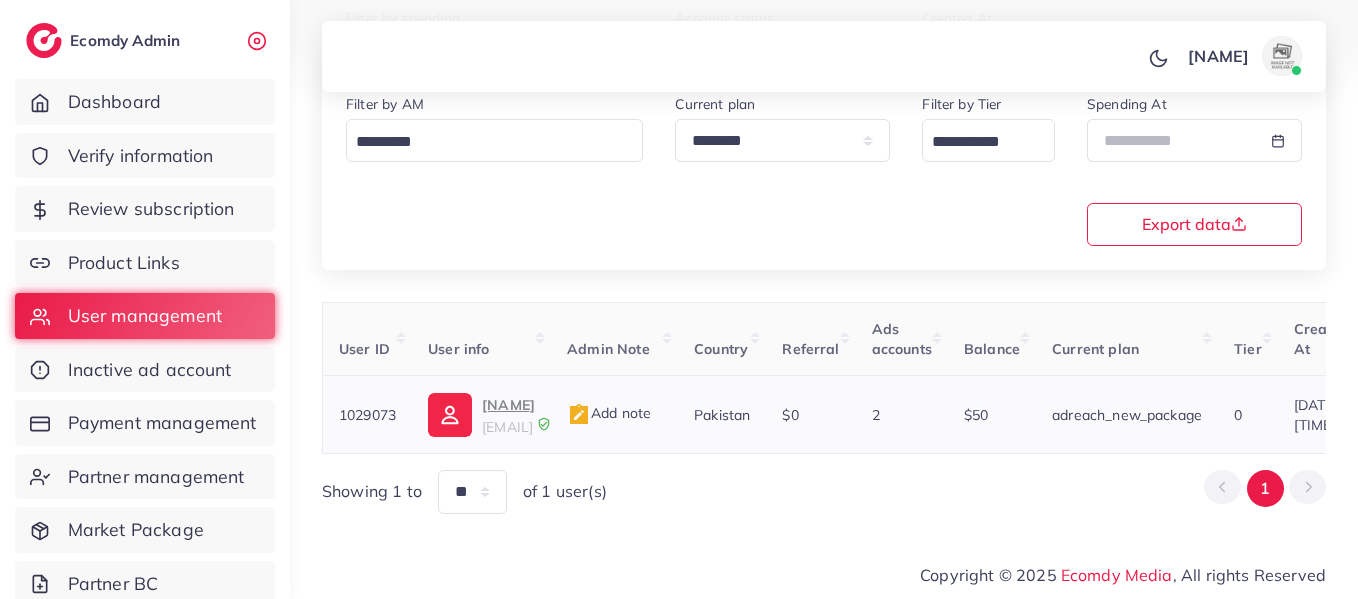 click on "Adeel sheikh" at bounding box center (508, 405) 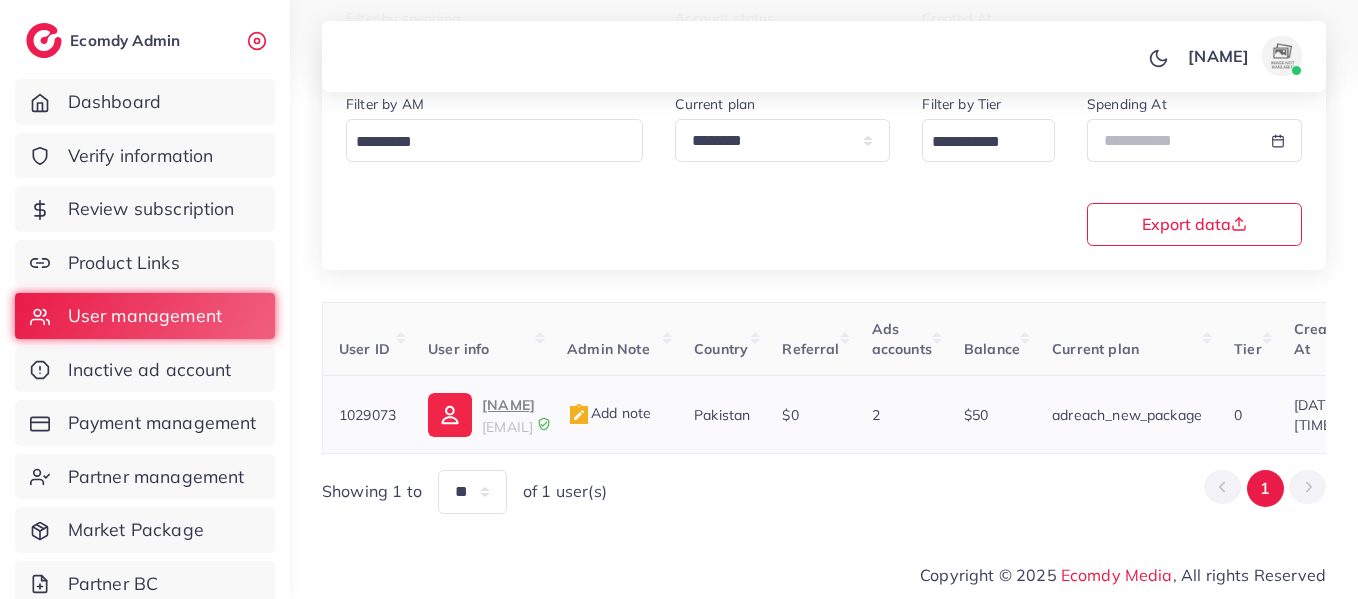 click on "tt2forkamyab@gmail.com" at bounding box center [507, 427] 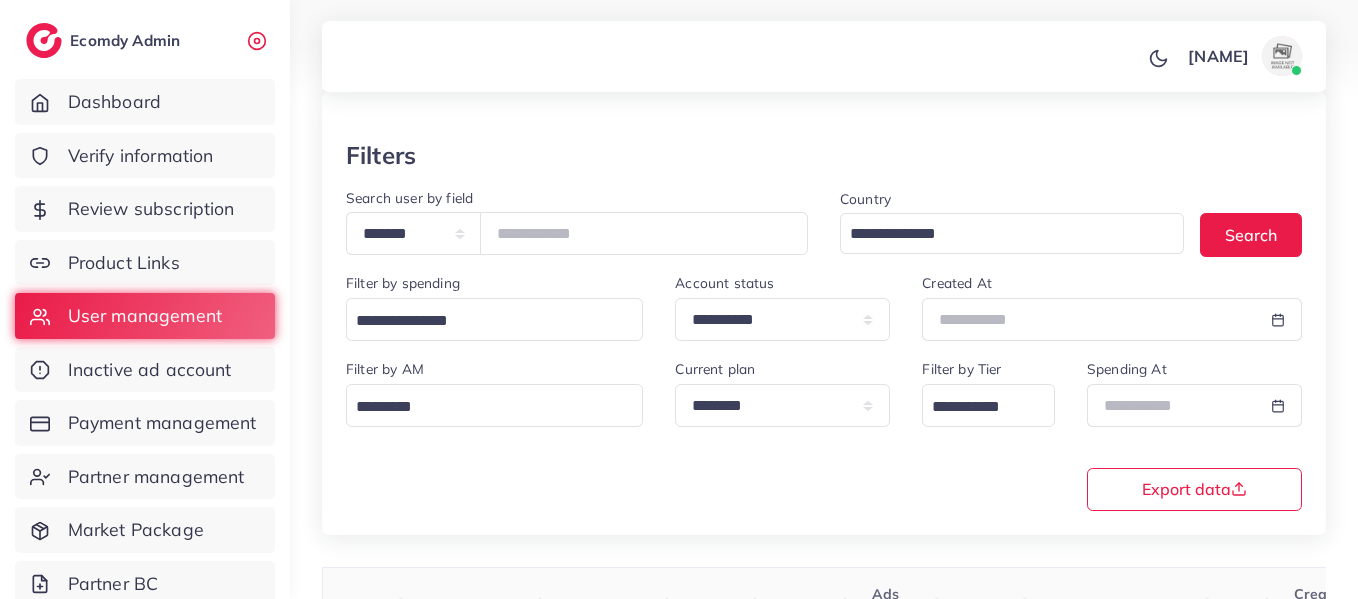 scroll, scrollTop: 0, scrollLeft: 0, axis: both 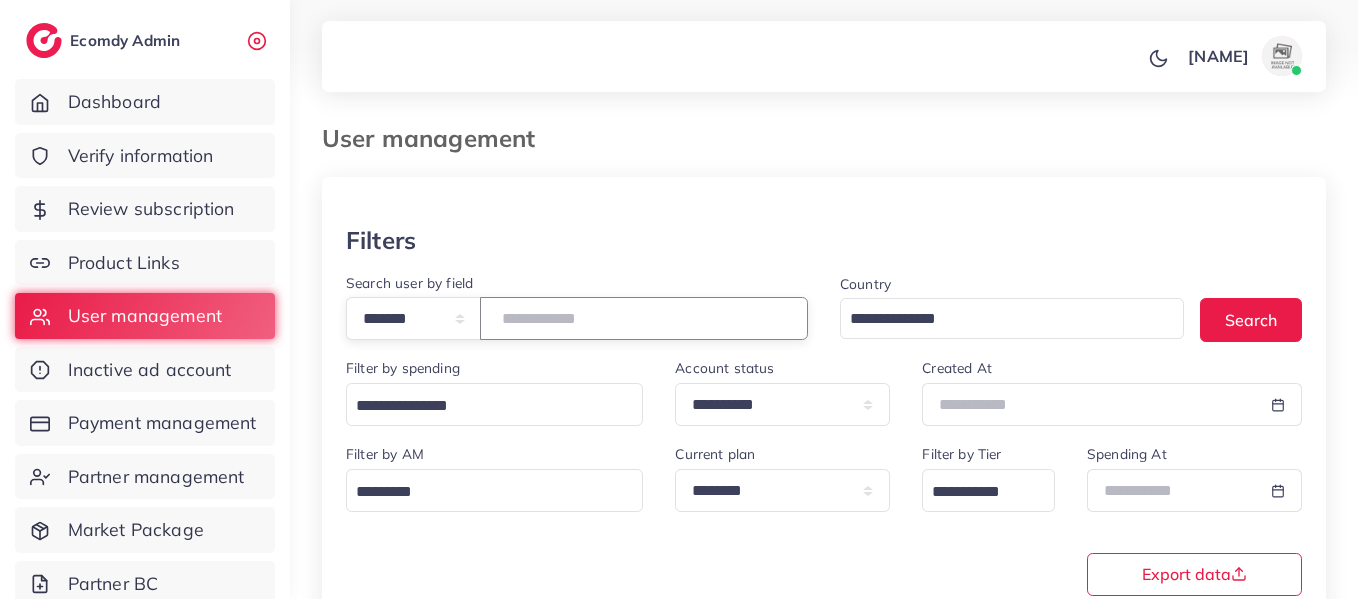 click on "*******" at bounding box center (644, 318) 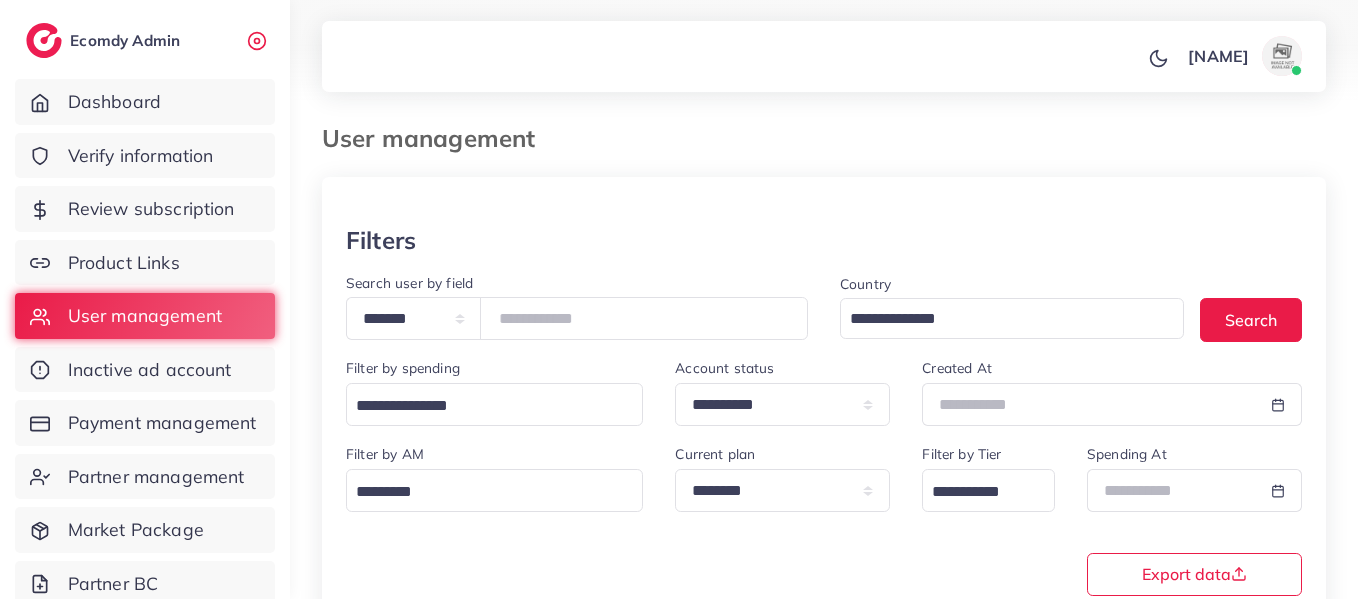 scroll, scrollTop: 358, scrollLeft: 0, axis: vertical 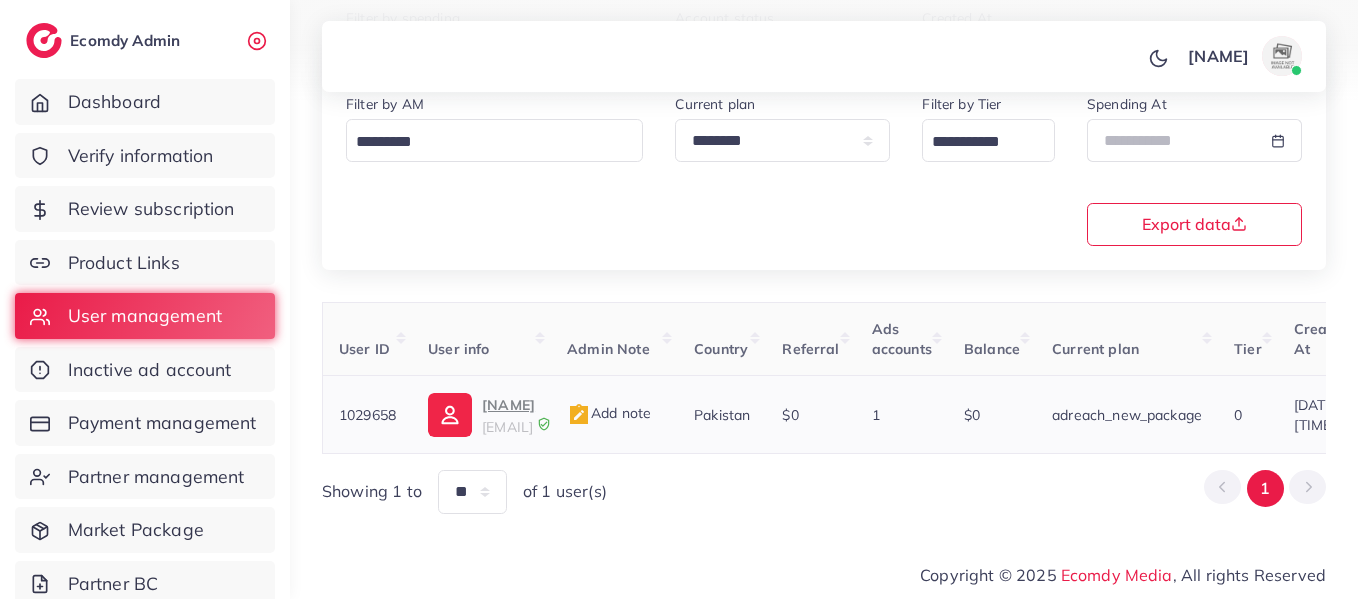 click on "Uzair Ahmad" at bounding box center (508, 405) 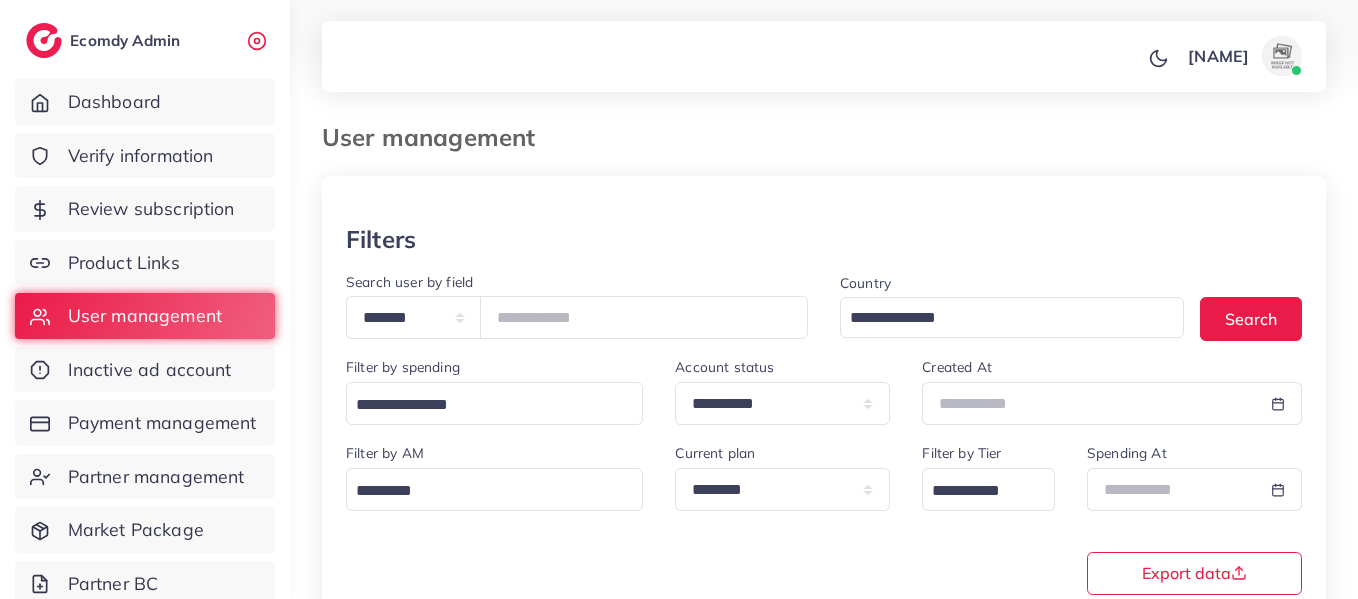 scroll, scrollTop: 0, scrollLeft: 0, axis: both 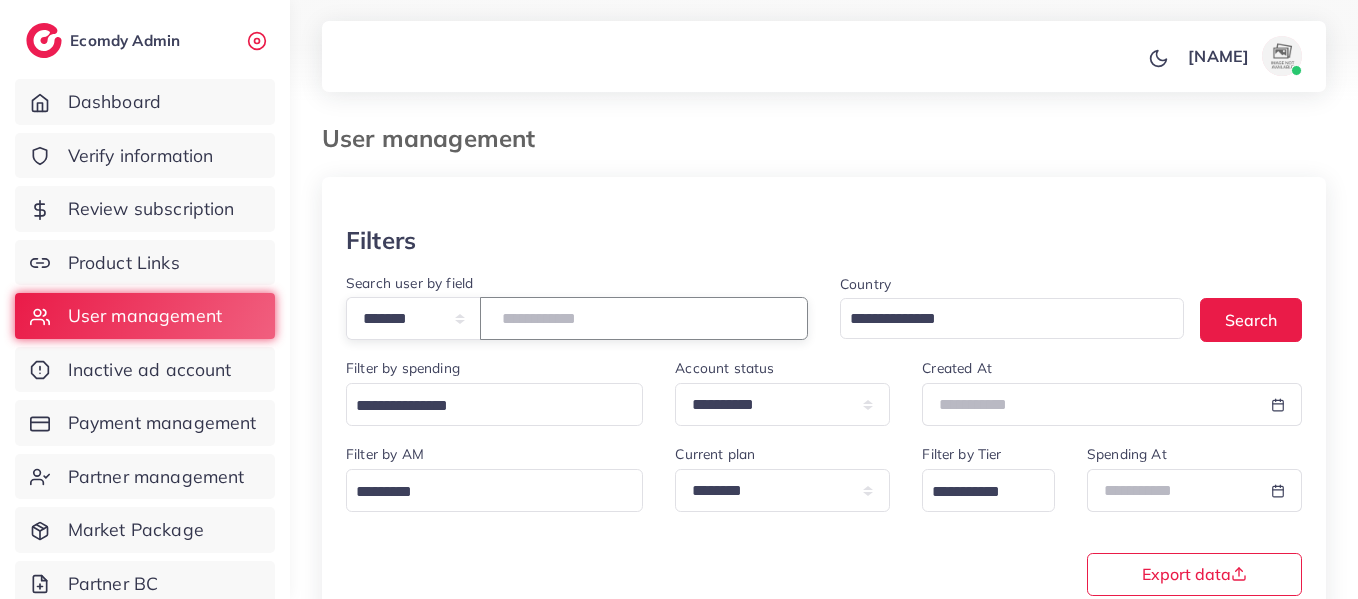 click on "*******" at bounding box center [644, 318] 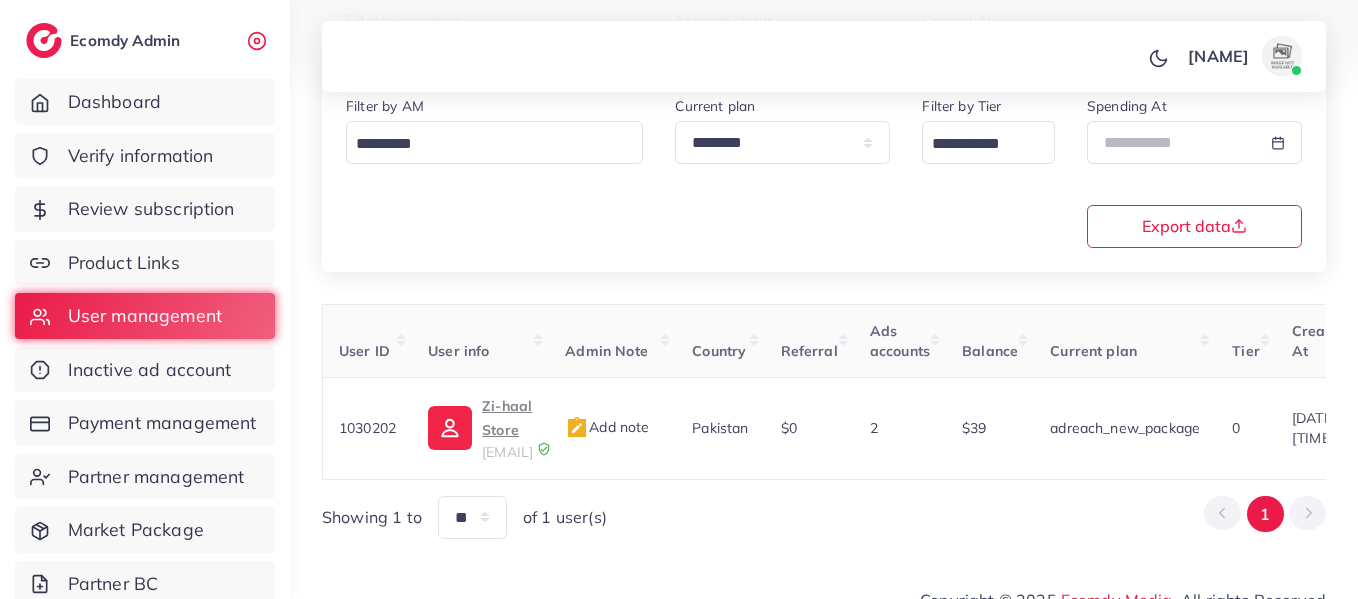 scroll, scrollTop: 358, scrollLeft: 0, axis: vertical 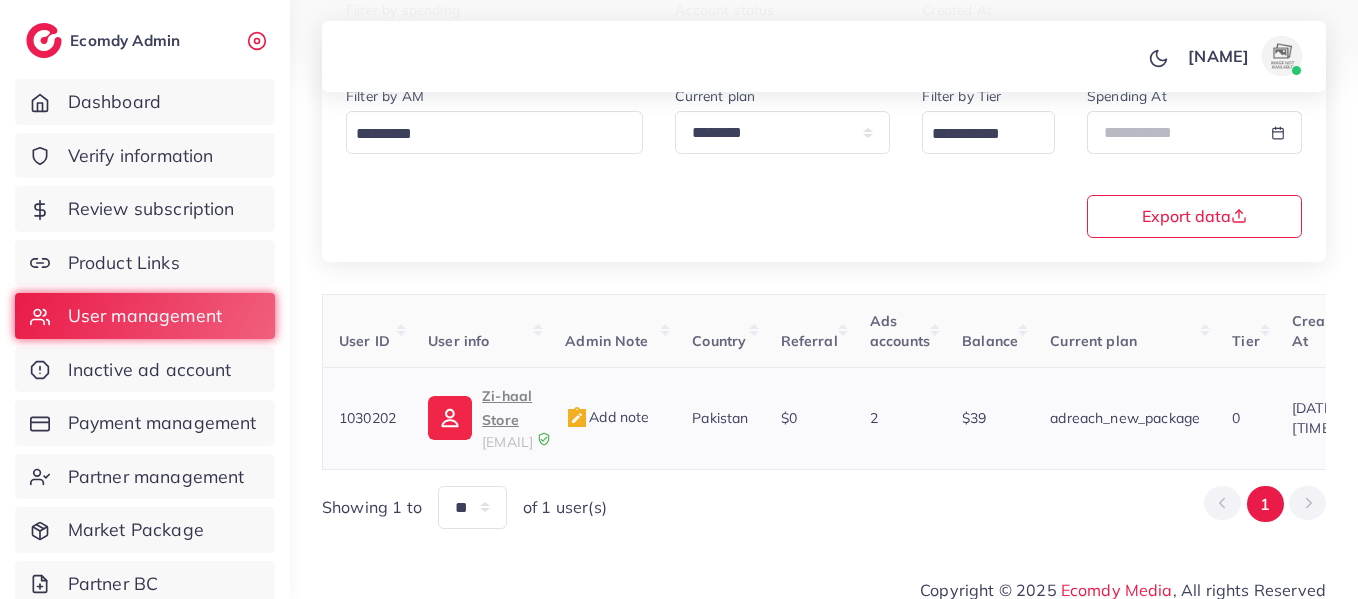 click on "Zi-haal Store" at bounding box center [507, 408] 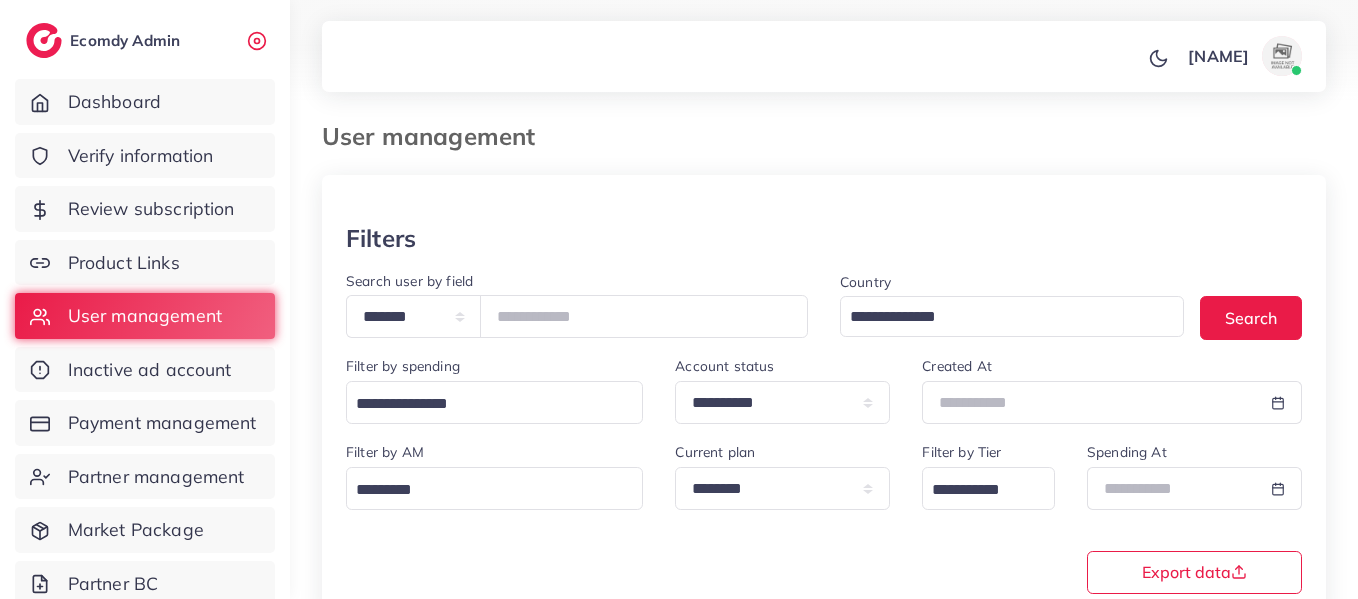 scroll, scrollTop: 0, scrollLeft: 0, axis: both 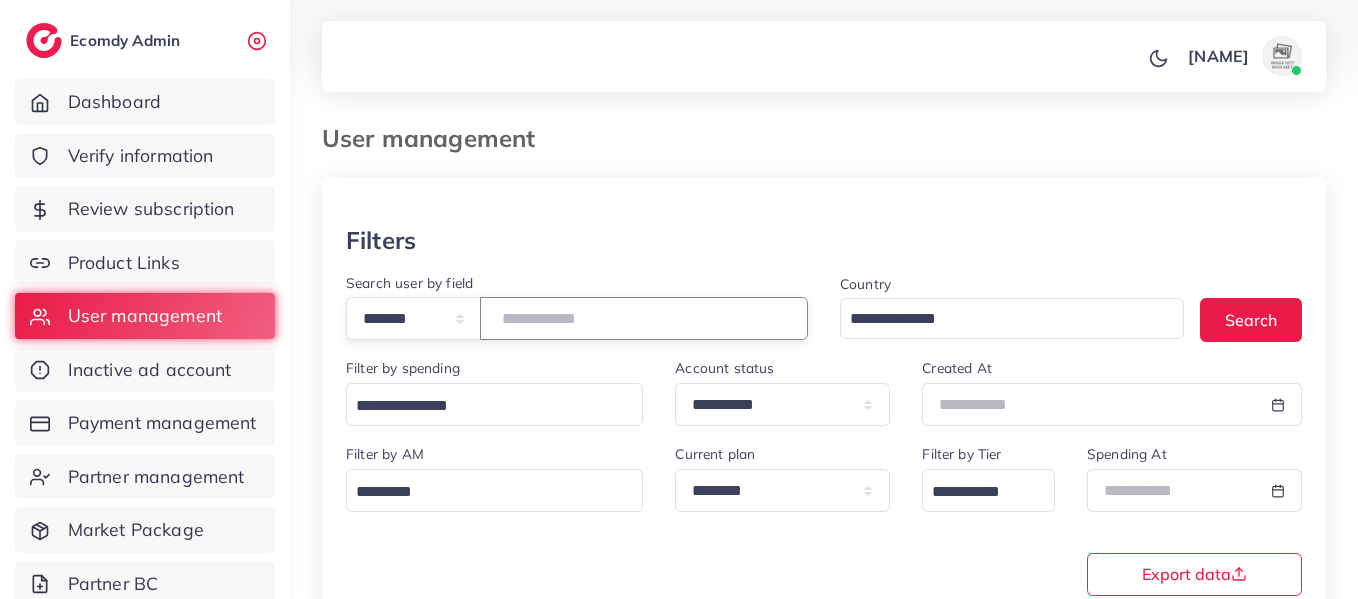 click on "*******" at bounding box center [644, 318] 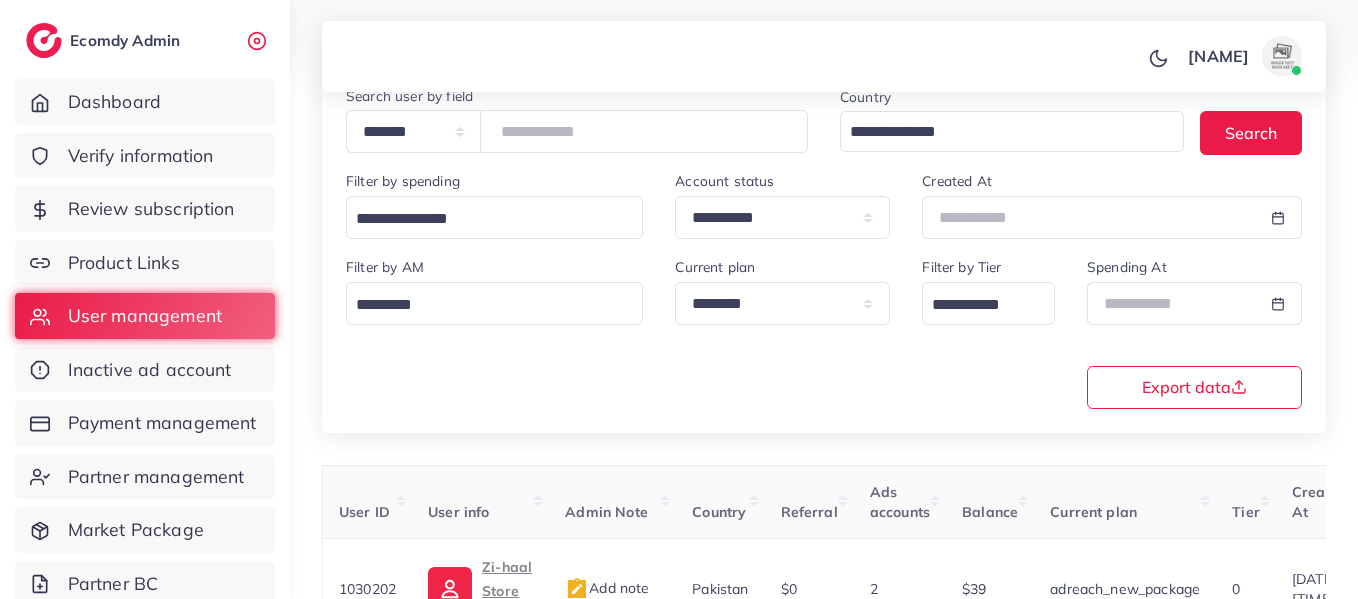 scroll, scrollTop: 358, scrollLeft: 0, axis: vertical 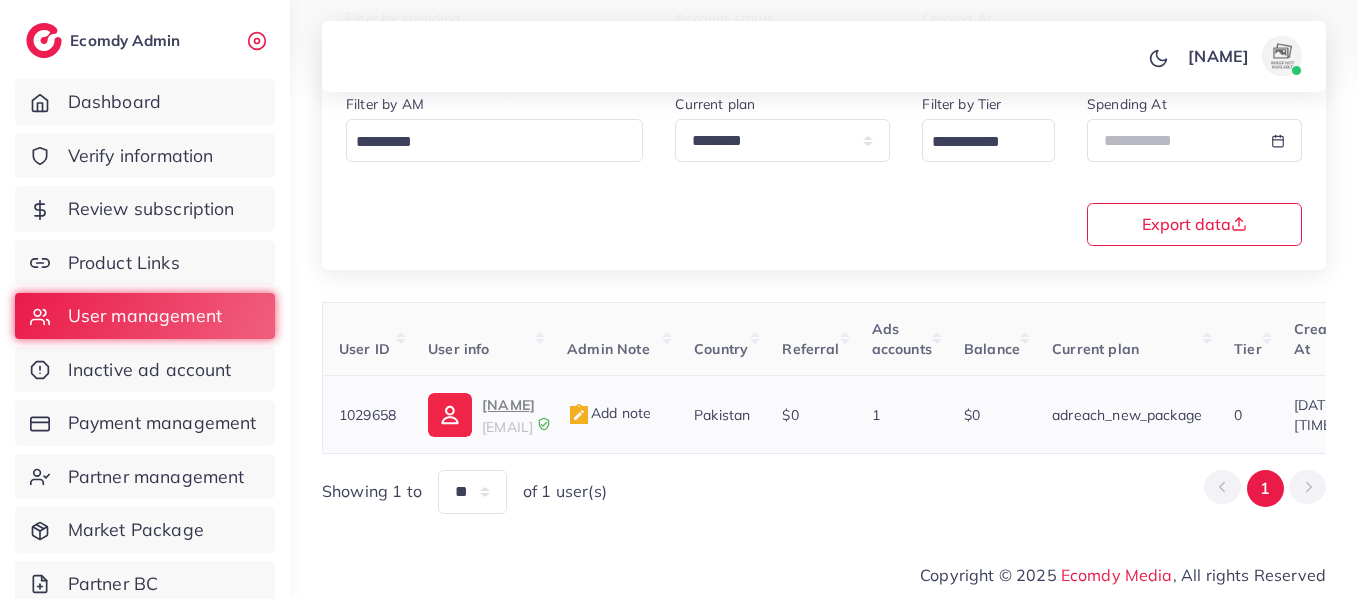 click on "Uzair Ahmad" at bounding box center (508, 405) 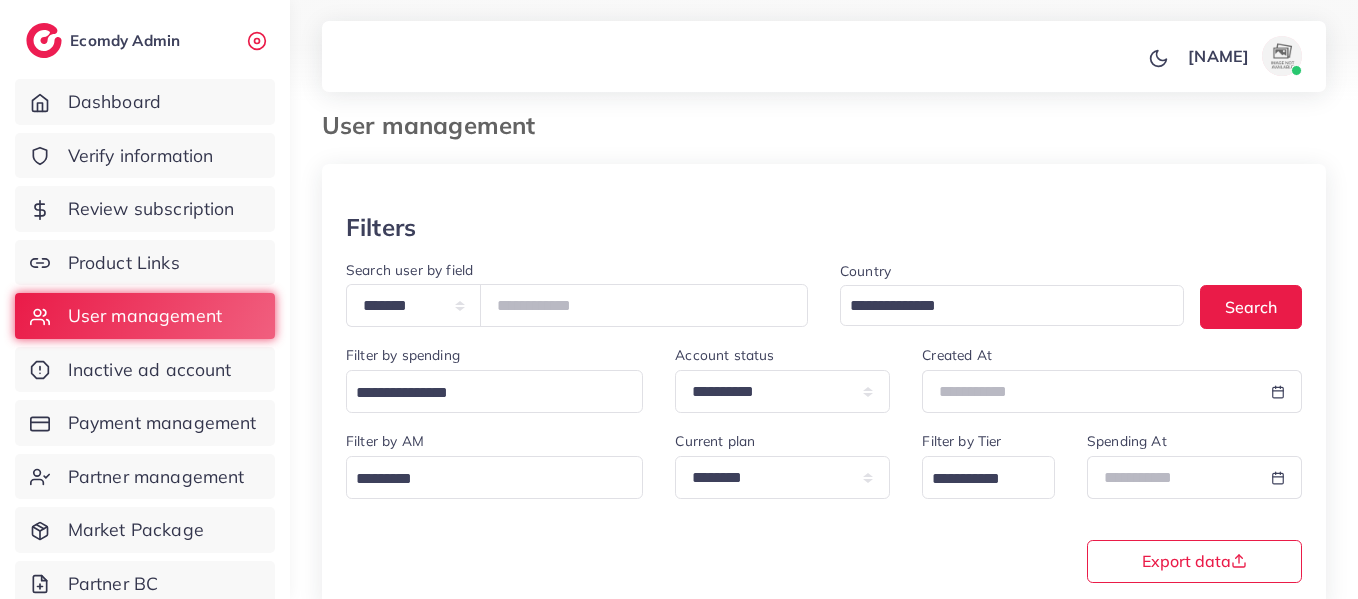 scroll, scrollTop: 0, scrollLeft: 0, axis: both 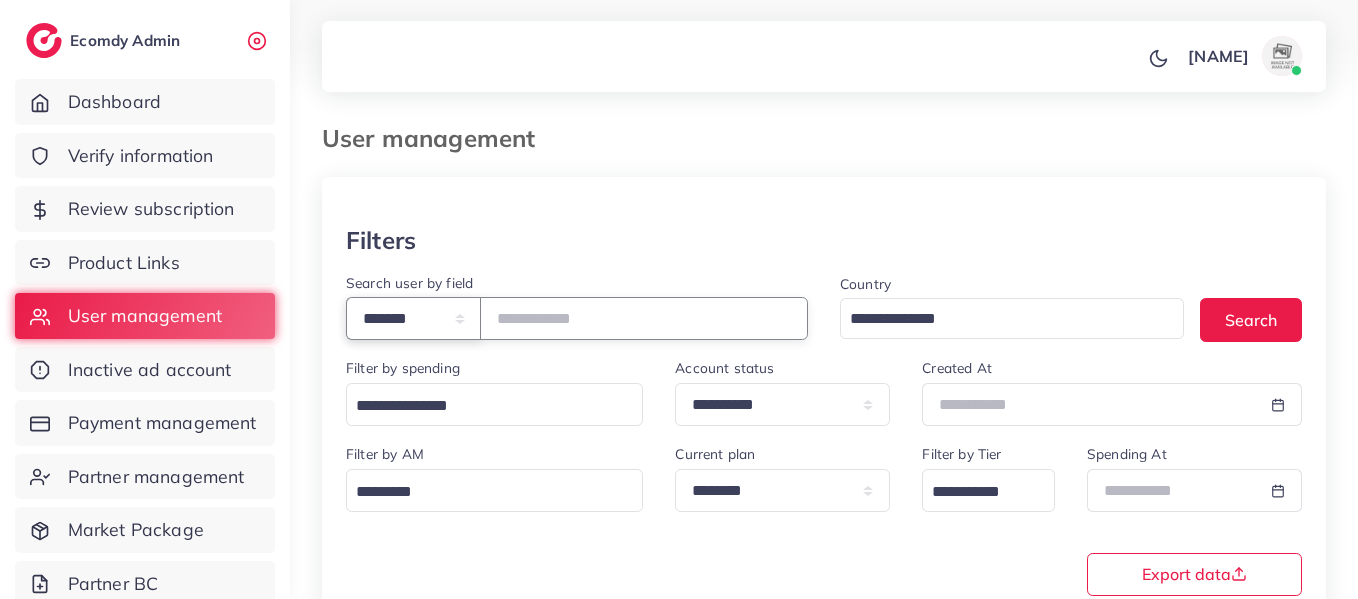 click on "**********" at bounding box center (413, 318) 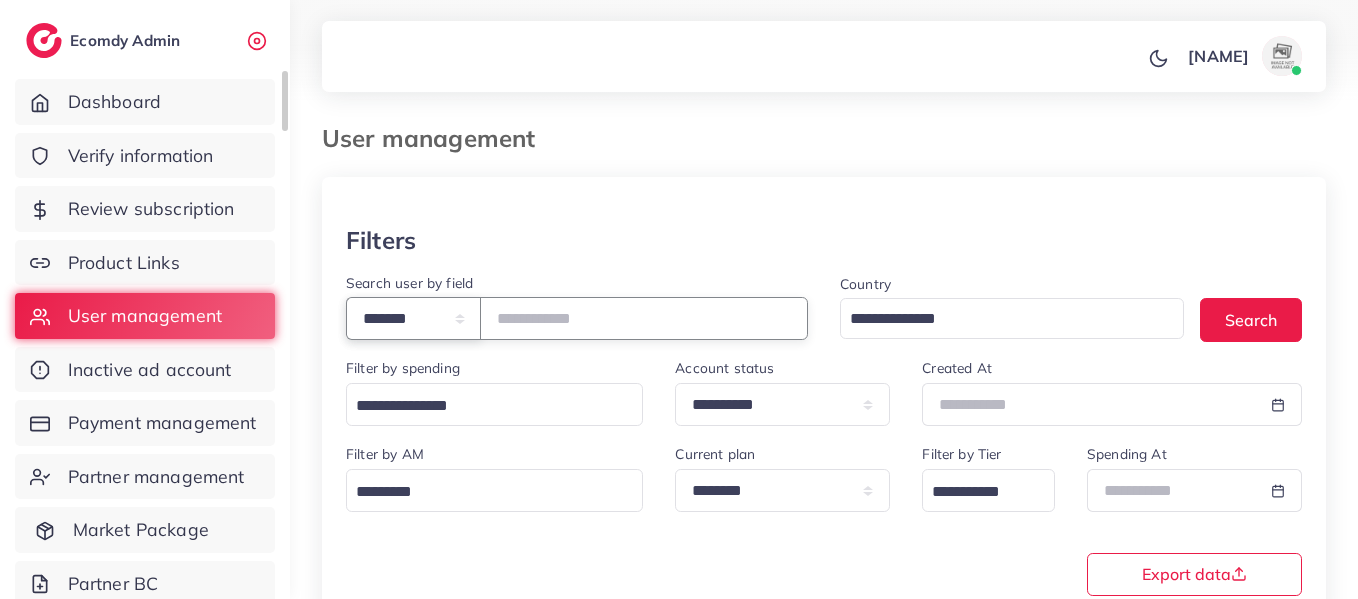 select on "*****" 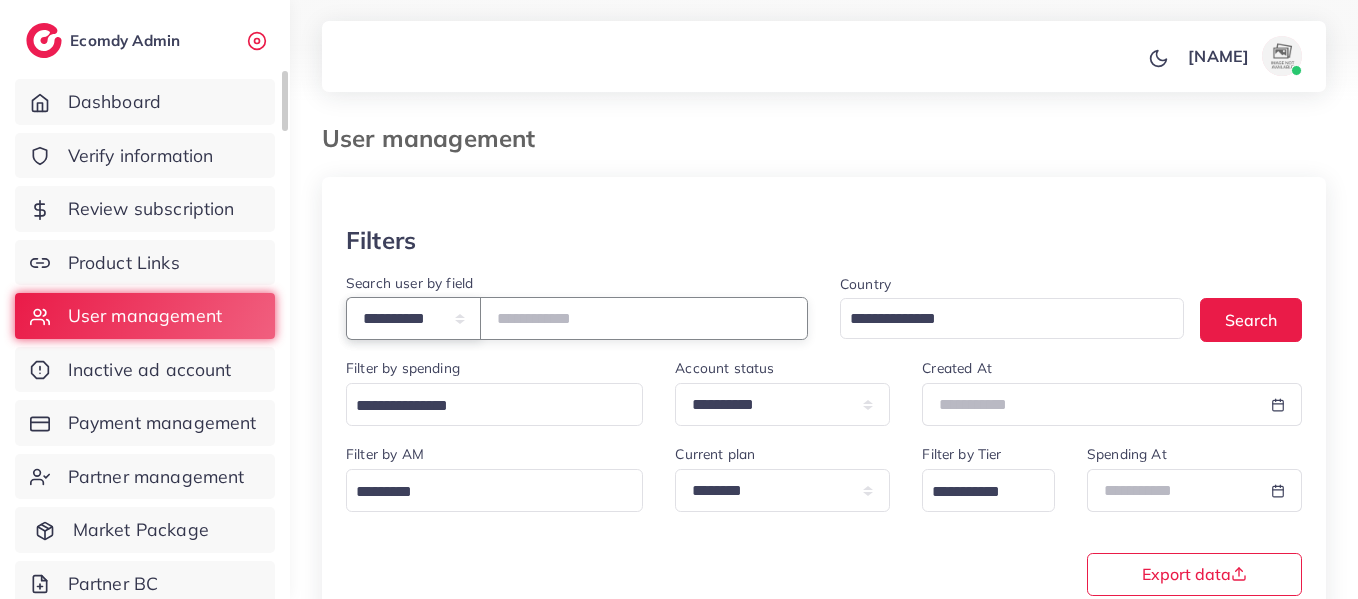 click on "**********" at bounding box center [413, 318] 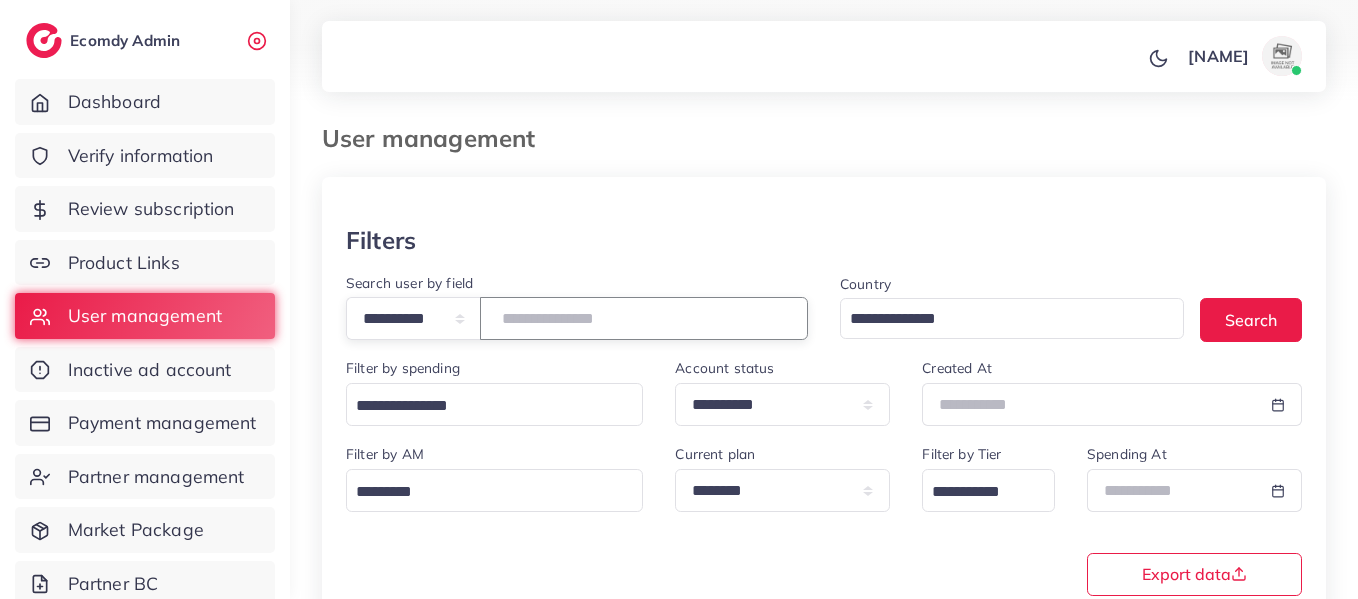 click at bounding box center (644, 318) 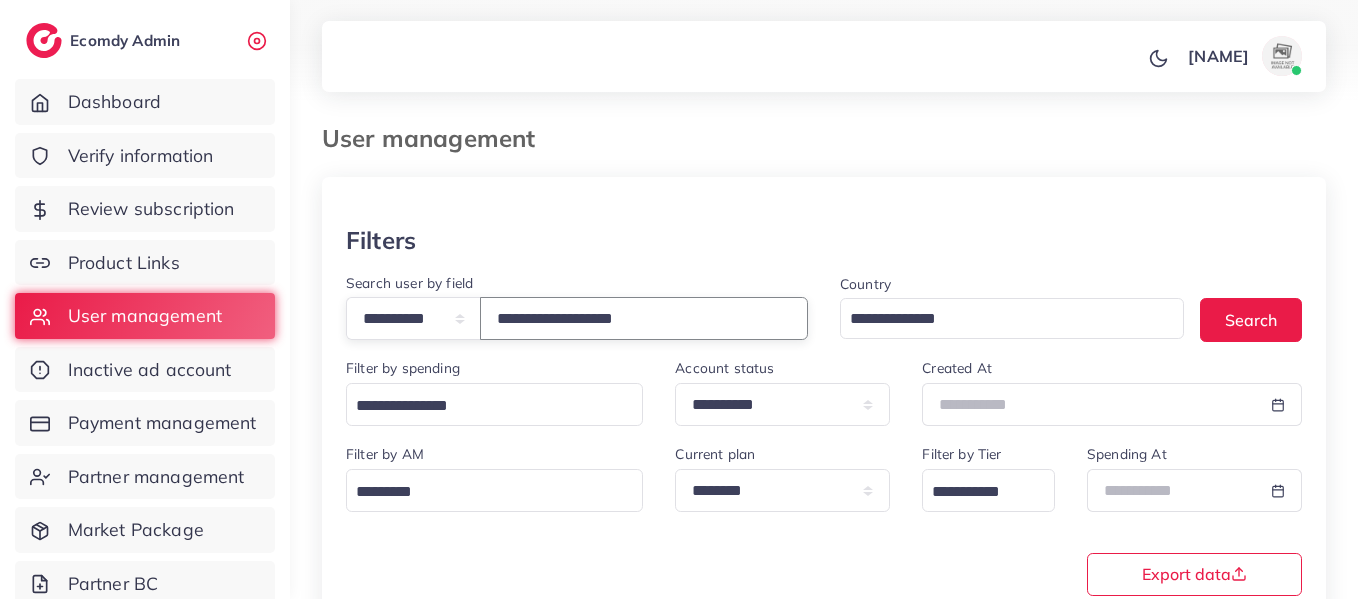 type on "**********" 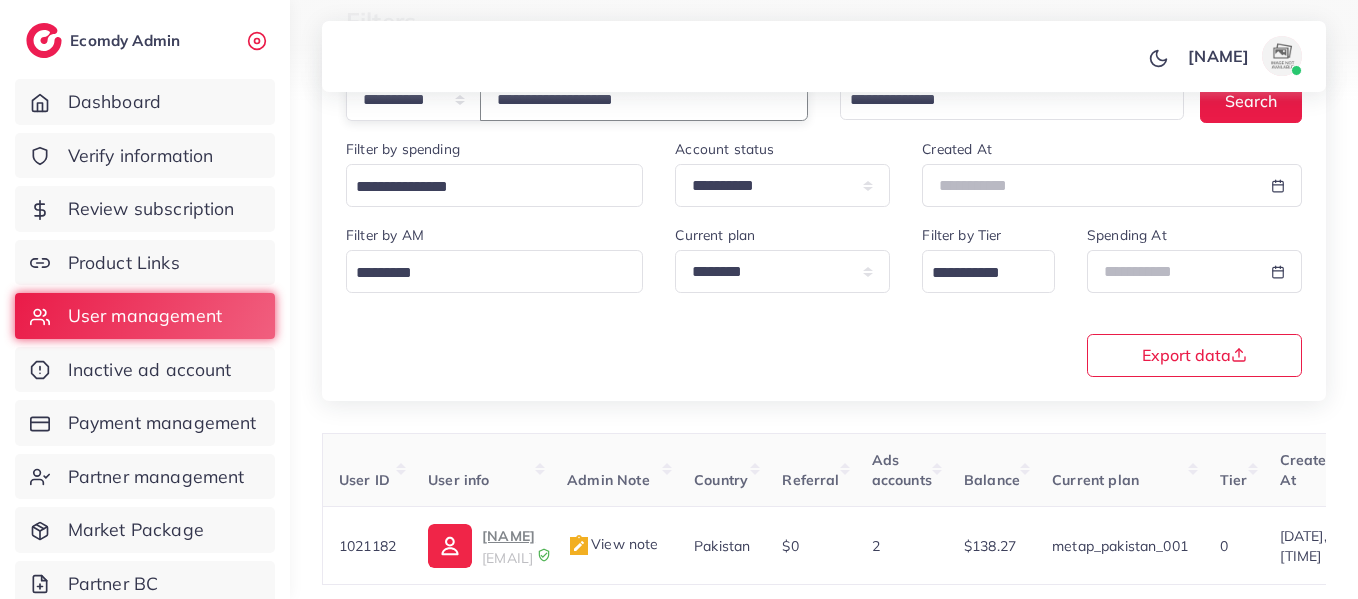 scroll, scrollTop: 127, scrollLeft: 0, axis: vertical 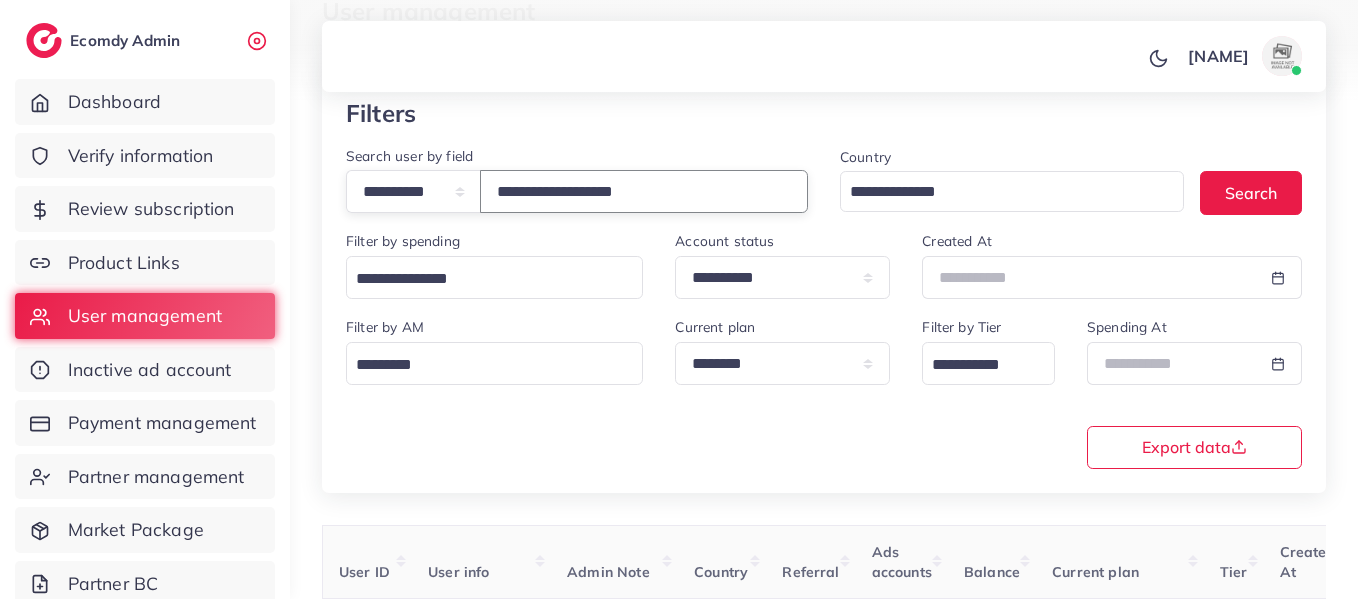 click on "**********" at bounding box center [644, 191] 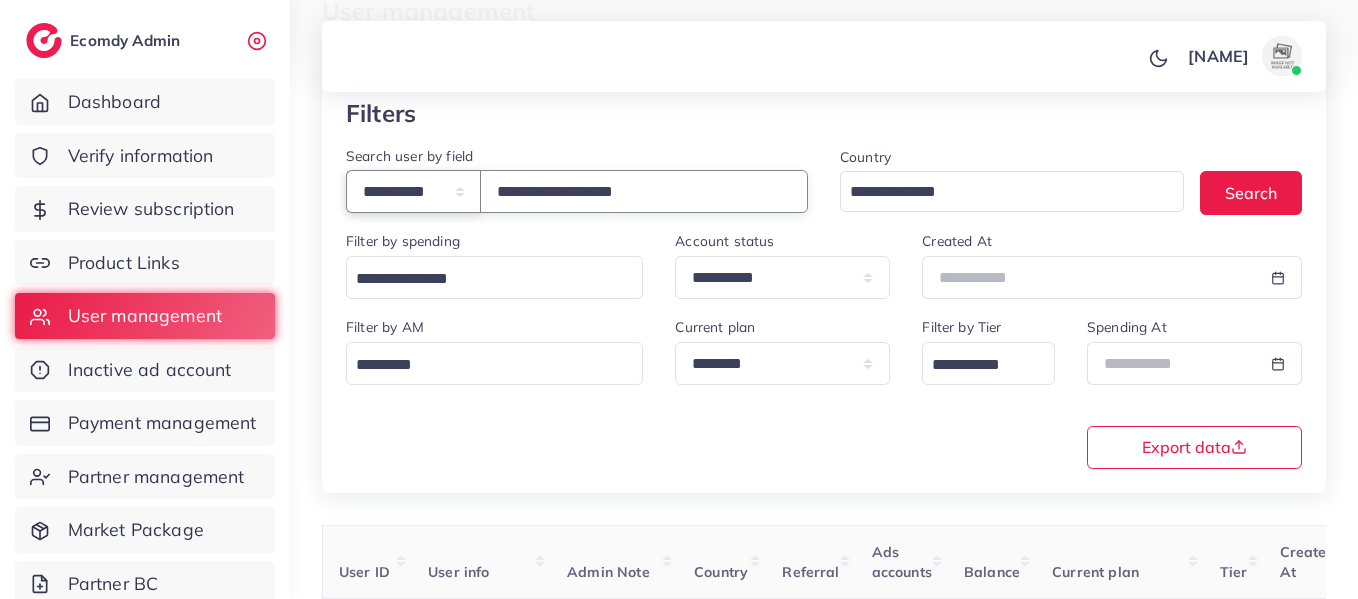 click on "**********" at bounding box center (413, 191) 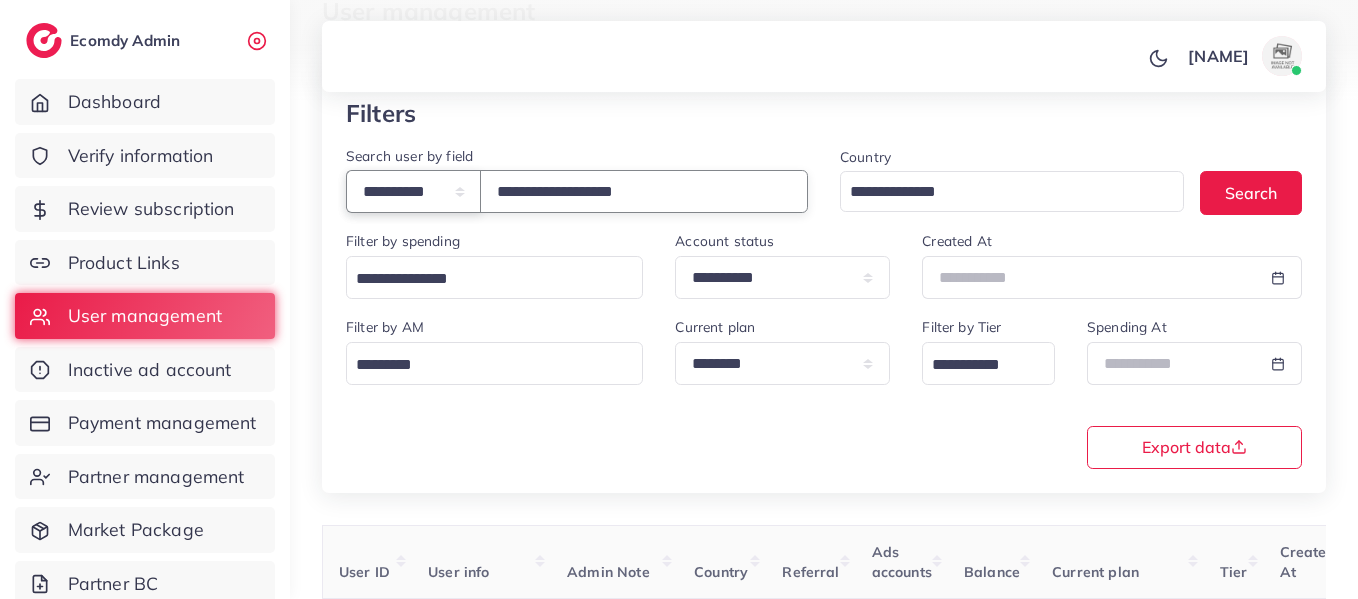 select on "**********" 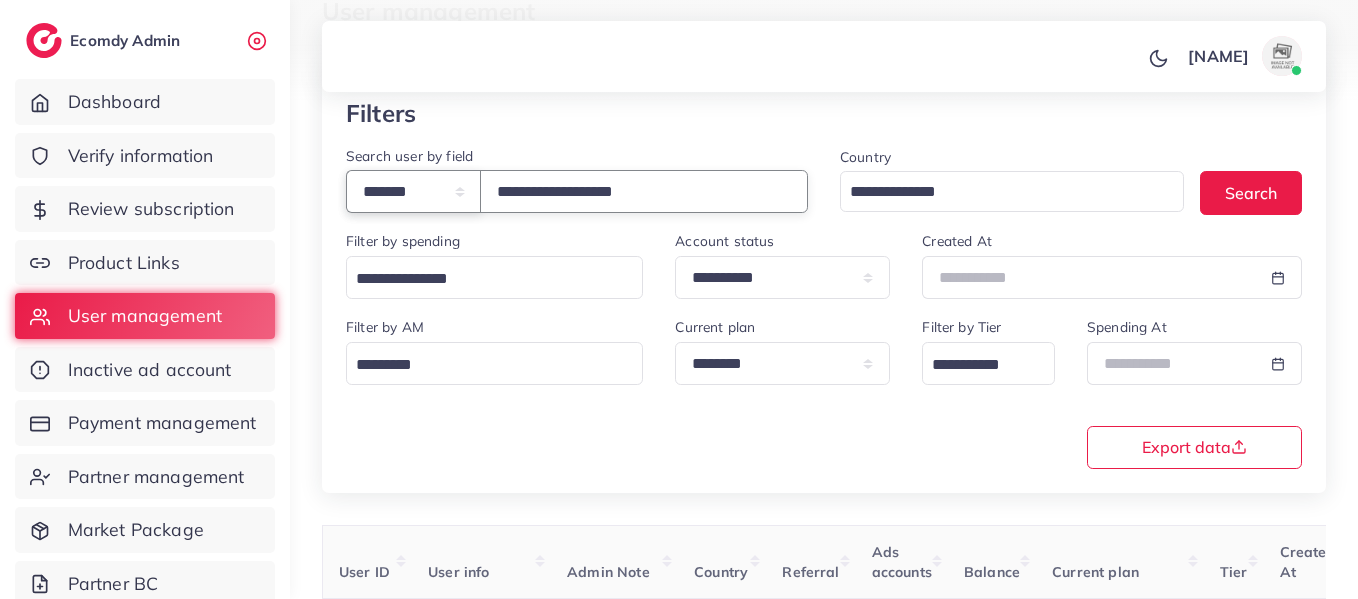 click on "**********" at bounding box center [413, 191] 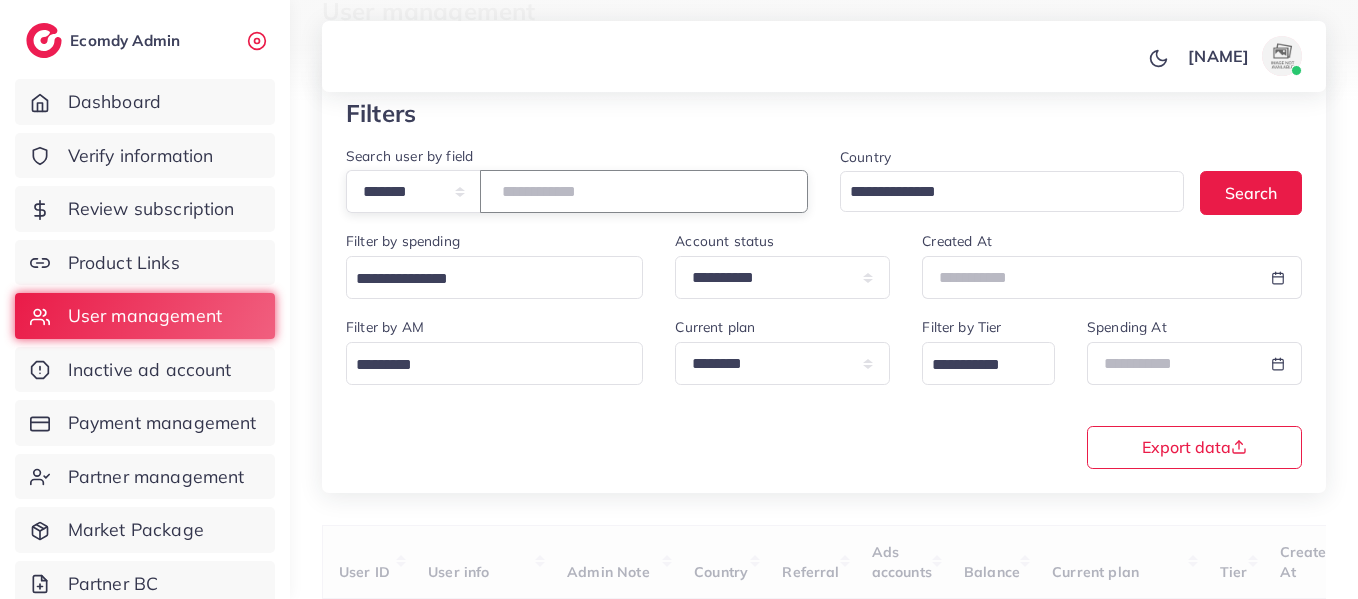 click on "**********" at bounding box center [644, 191] 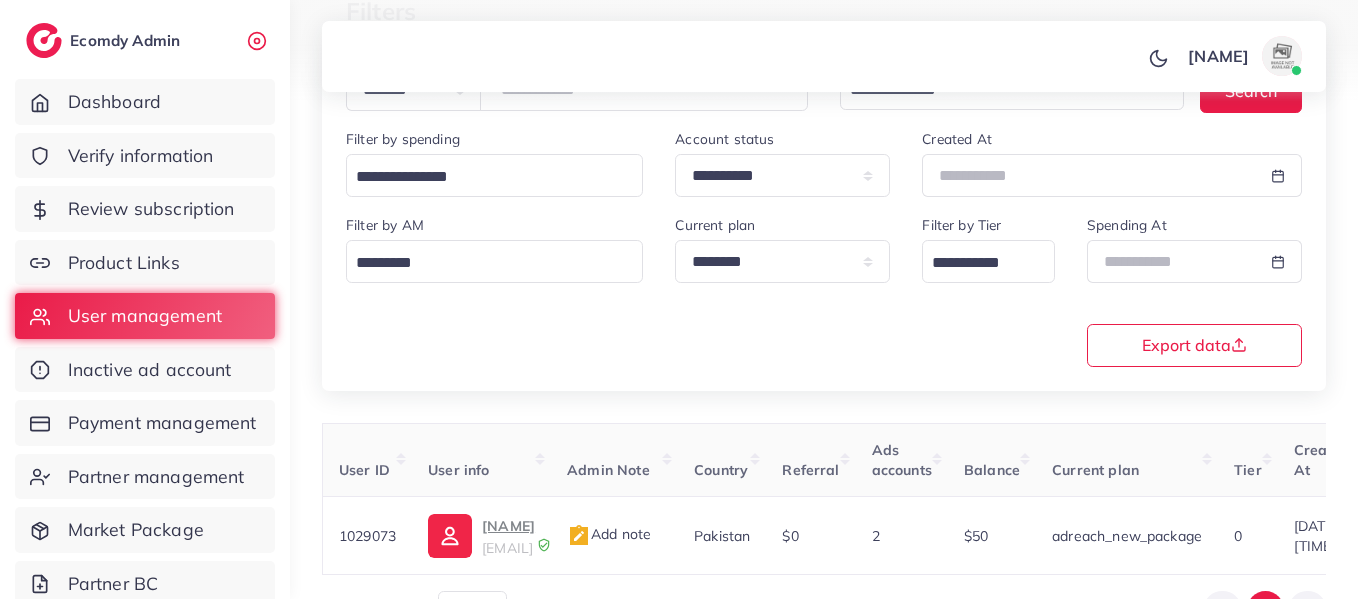 scroll, scrollTop: 358, scrollLeft: 0, axis: vertical 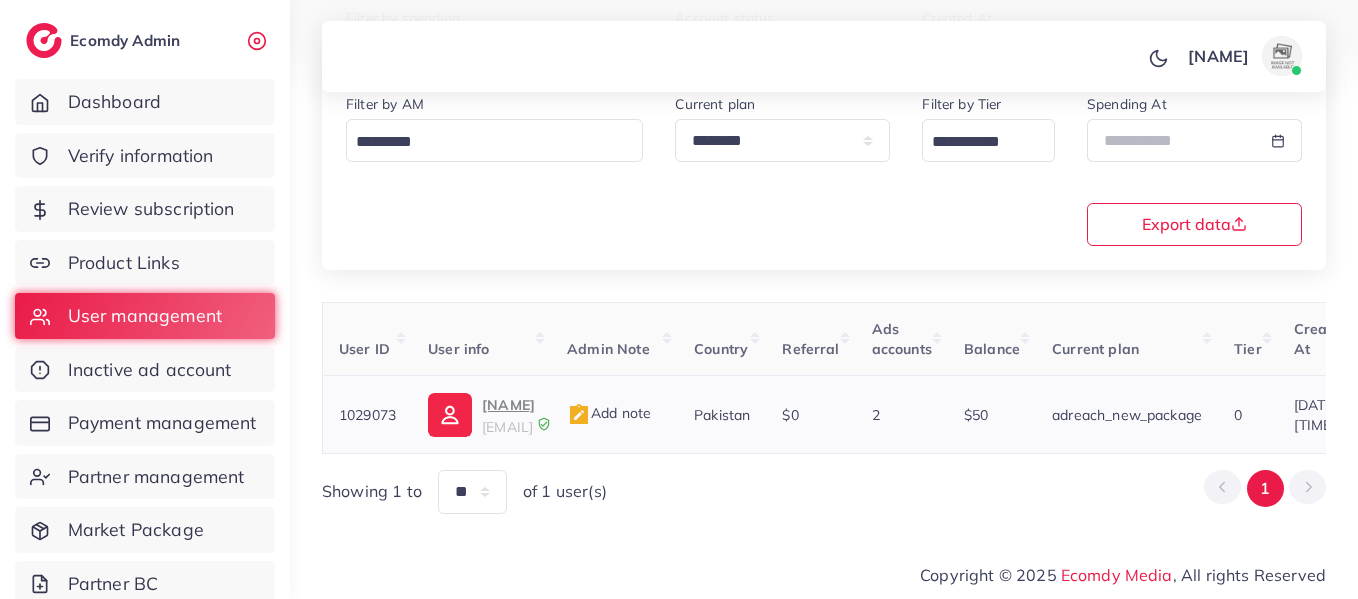 click on "Adeel sheikh" at bounding box center [508, 405] 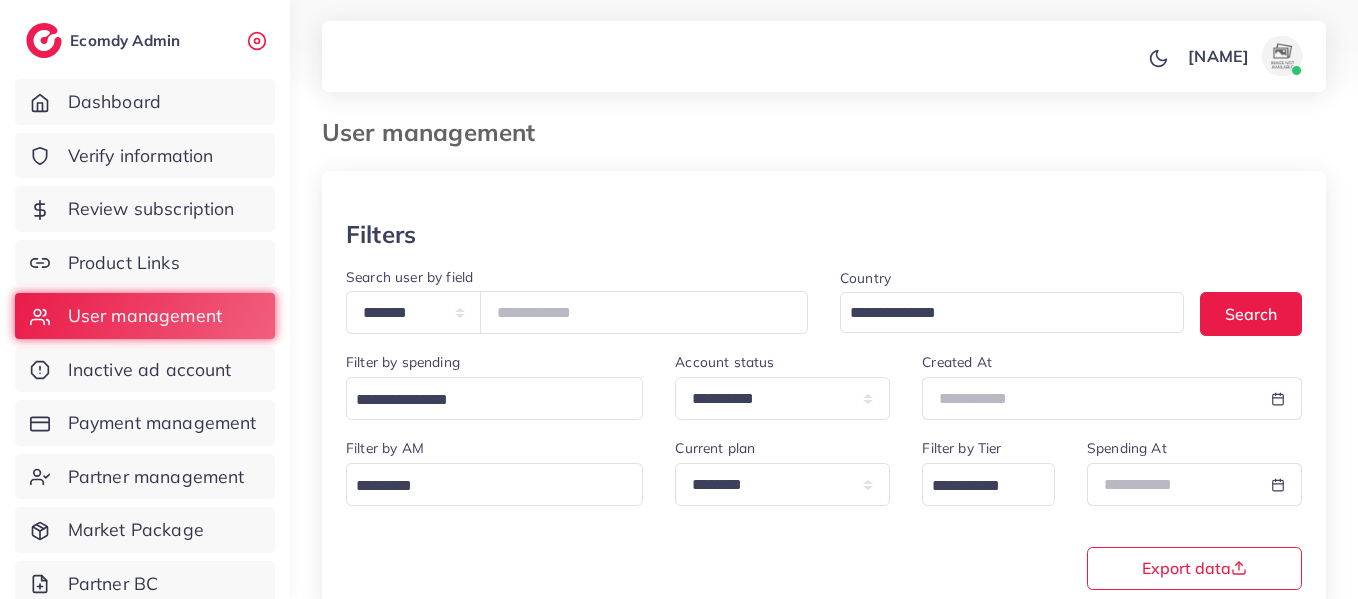scroll, scrollTop: 0, scrollLeft: 0, axis: both 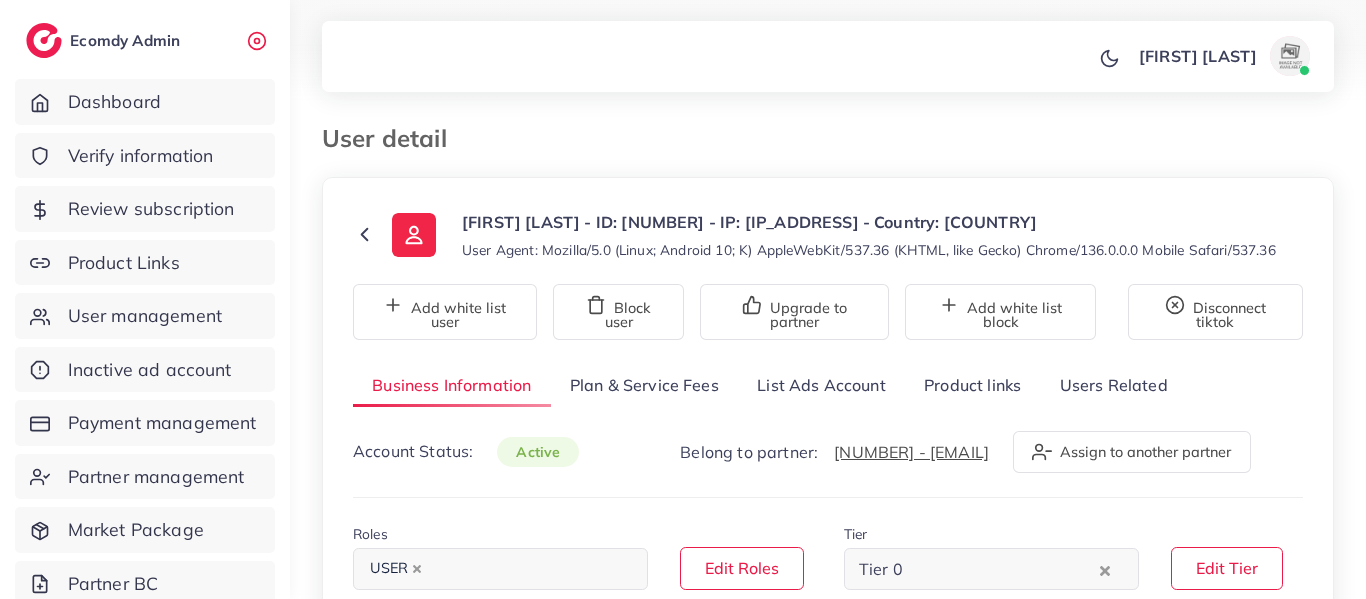 select on "********" 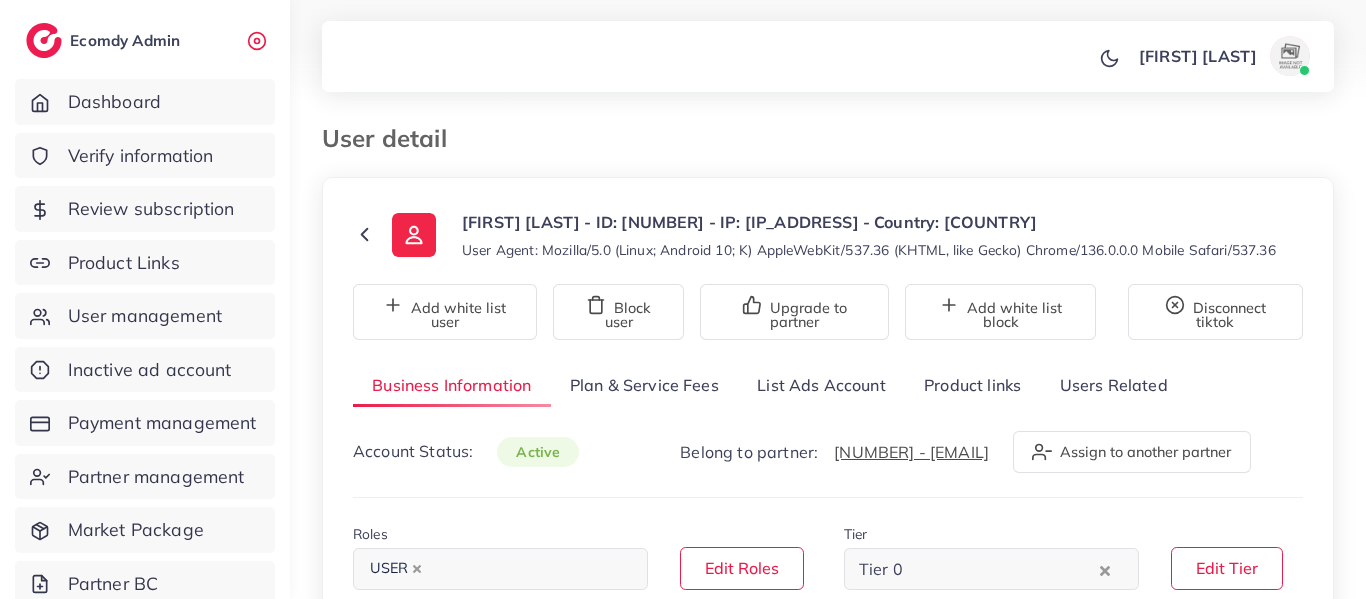 click on "List Ads Account" at bounding box center [821, 385] 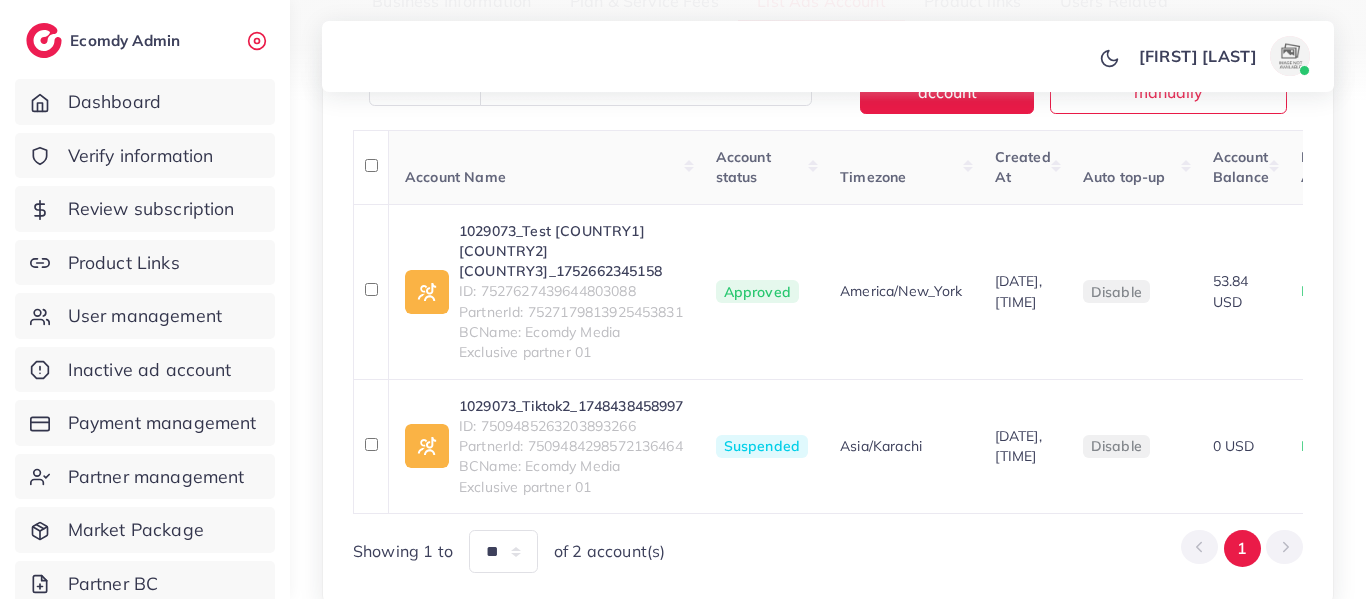 scroll, scrollTop: 365, scrollLeft: 0, axis: vertical 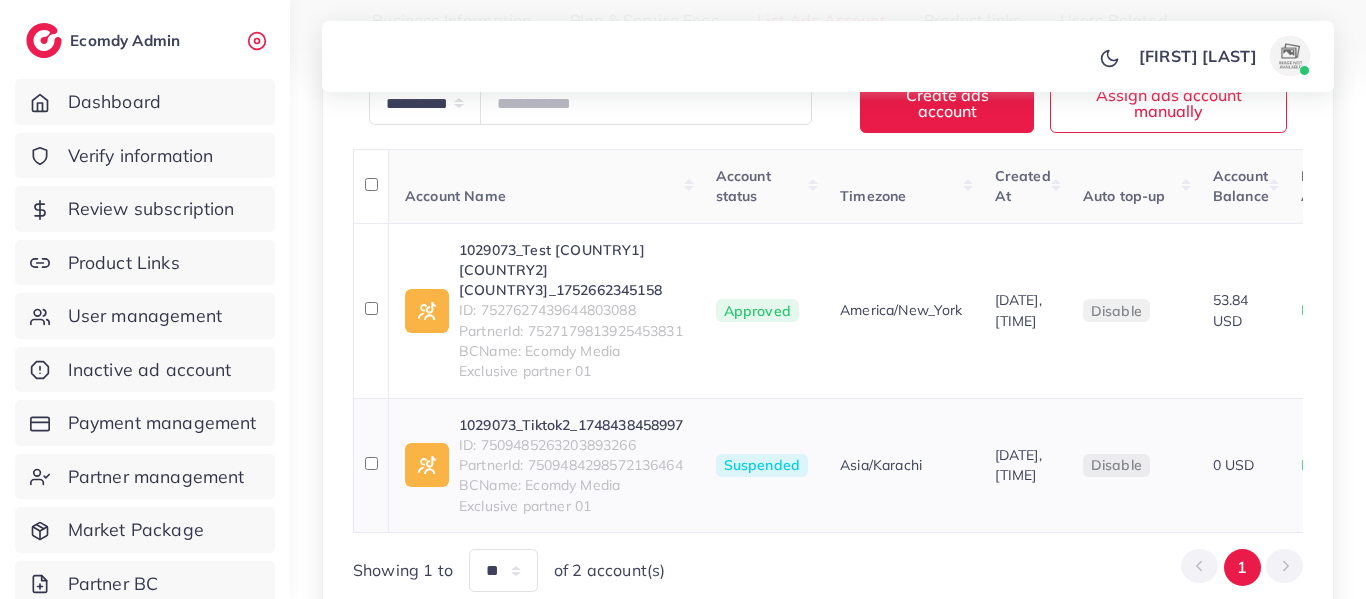 click on "ID: 7509485263203893266" at bounding box center (571, 445) 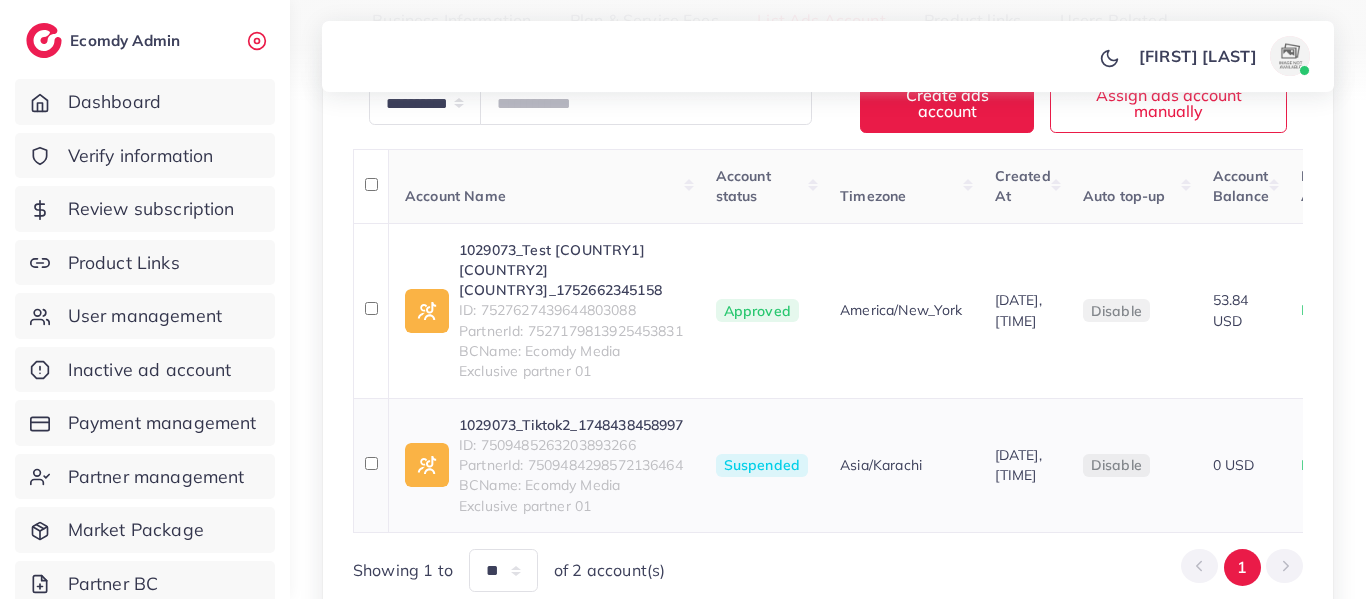 click on "ID: 7509485263203893266" at bounding box center (571, 445) 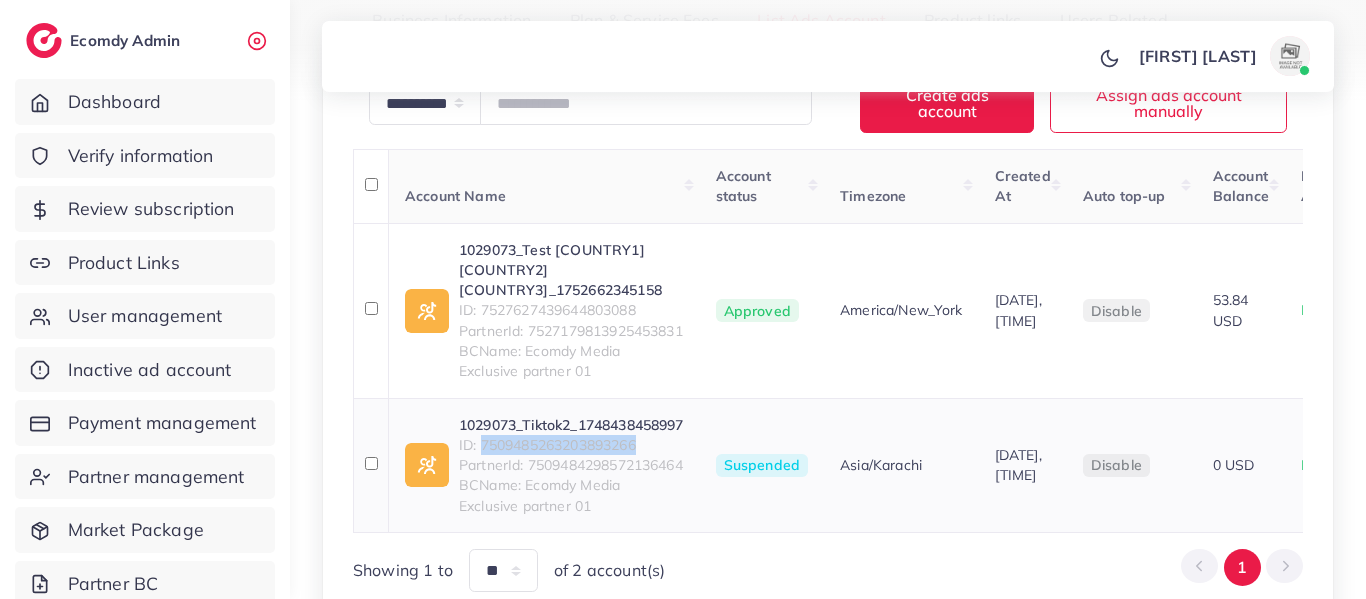 click on "ID: 7509485263203893266" at bounding box center (571, 445) 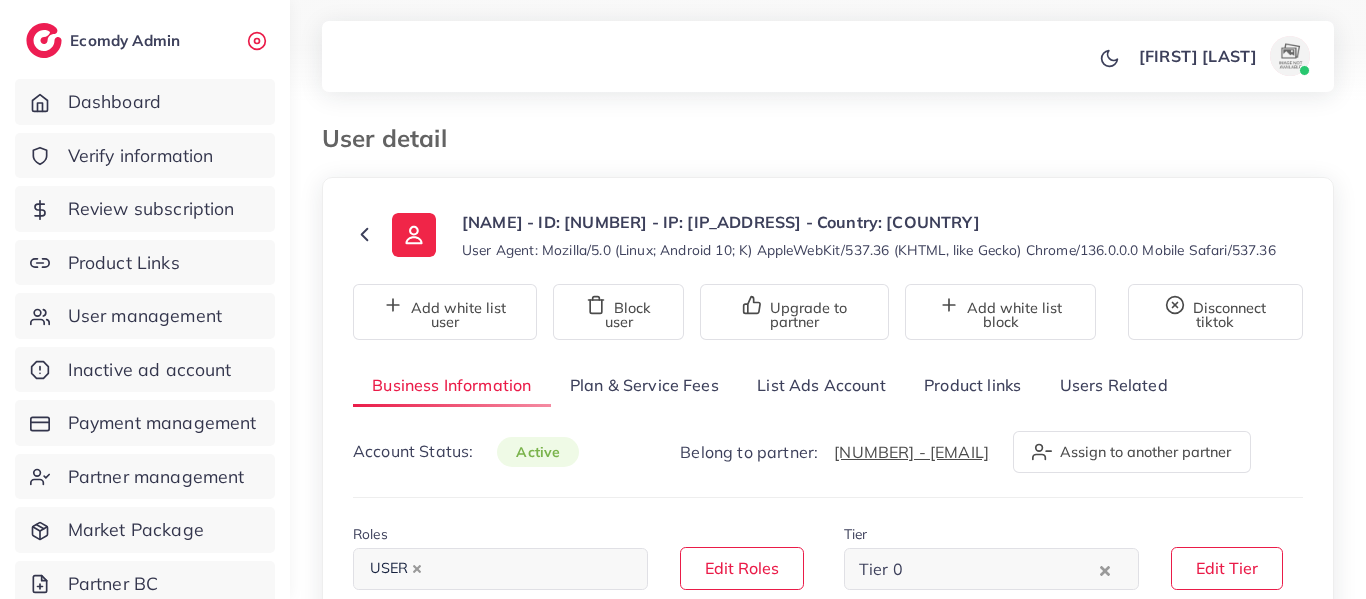 select on "********" 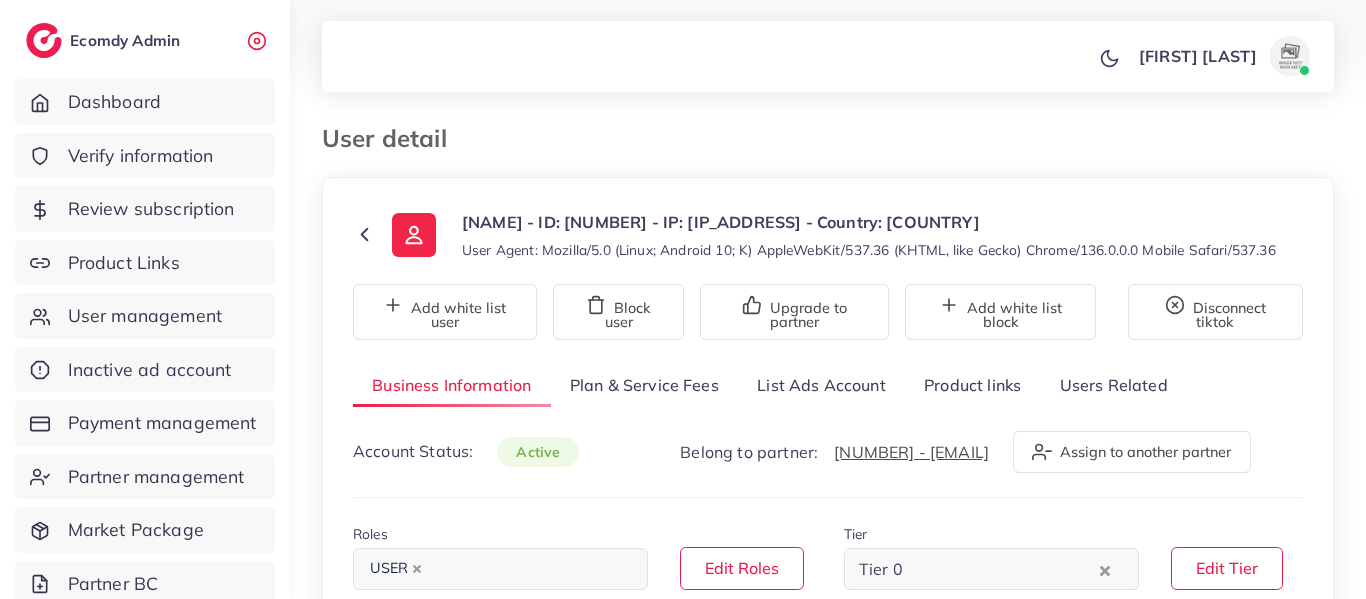 scroll, scrollTop: 0, scrollLeft: 0, axis: both 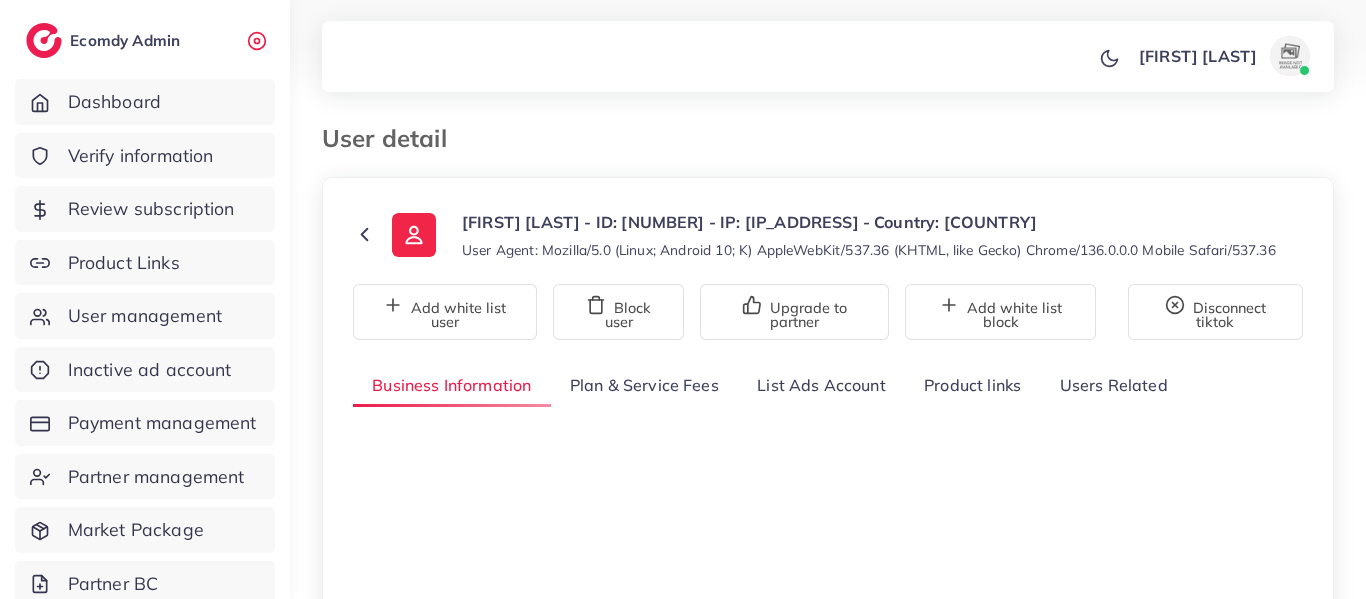 select on "********" 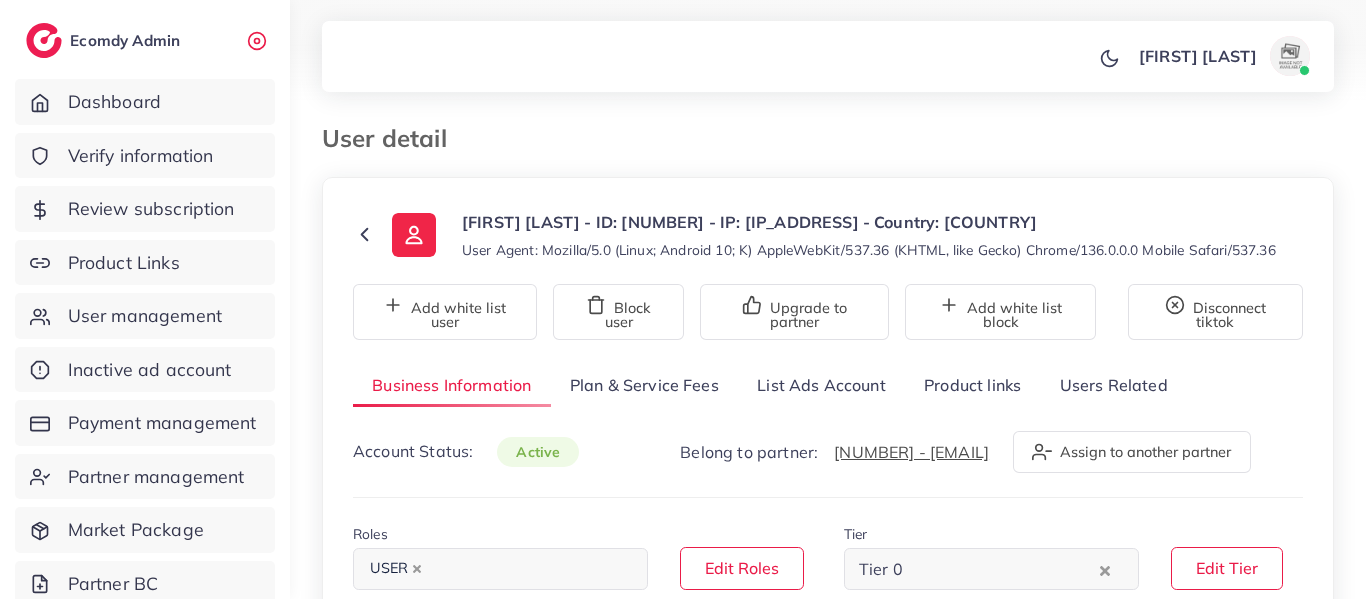 scroll, scrollTop: 0, scrollLeft: 0, axis: both 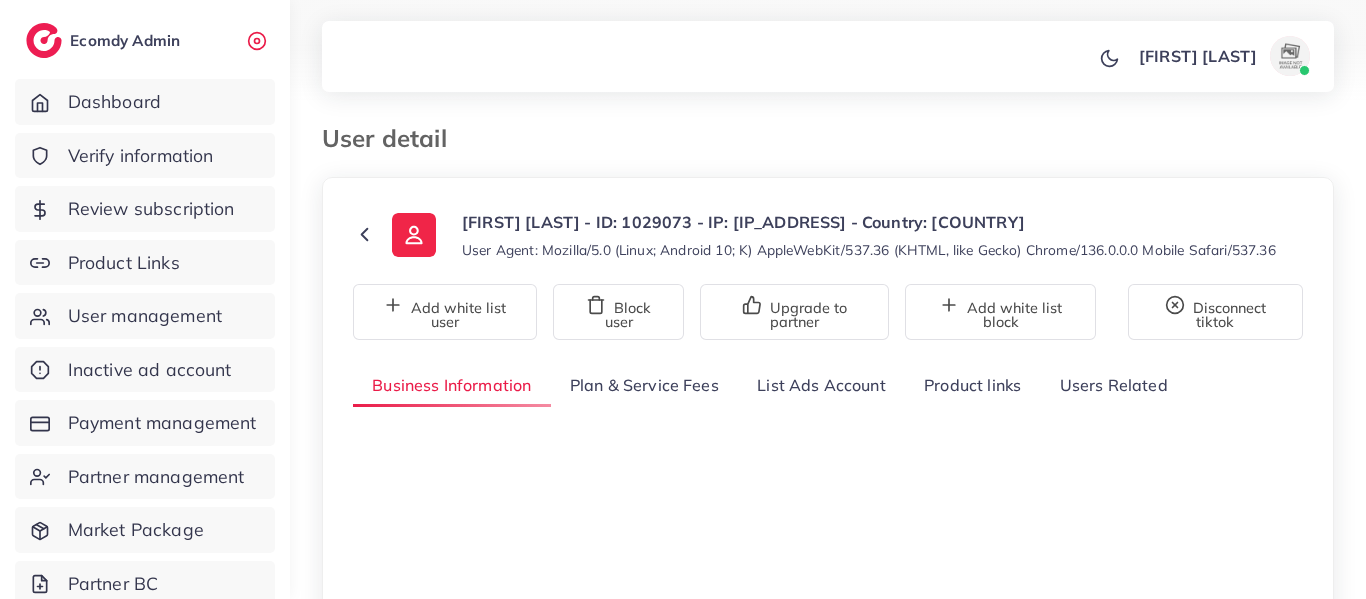 select on "********" 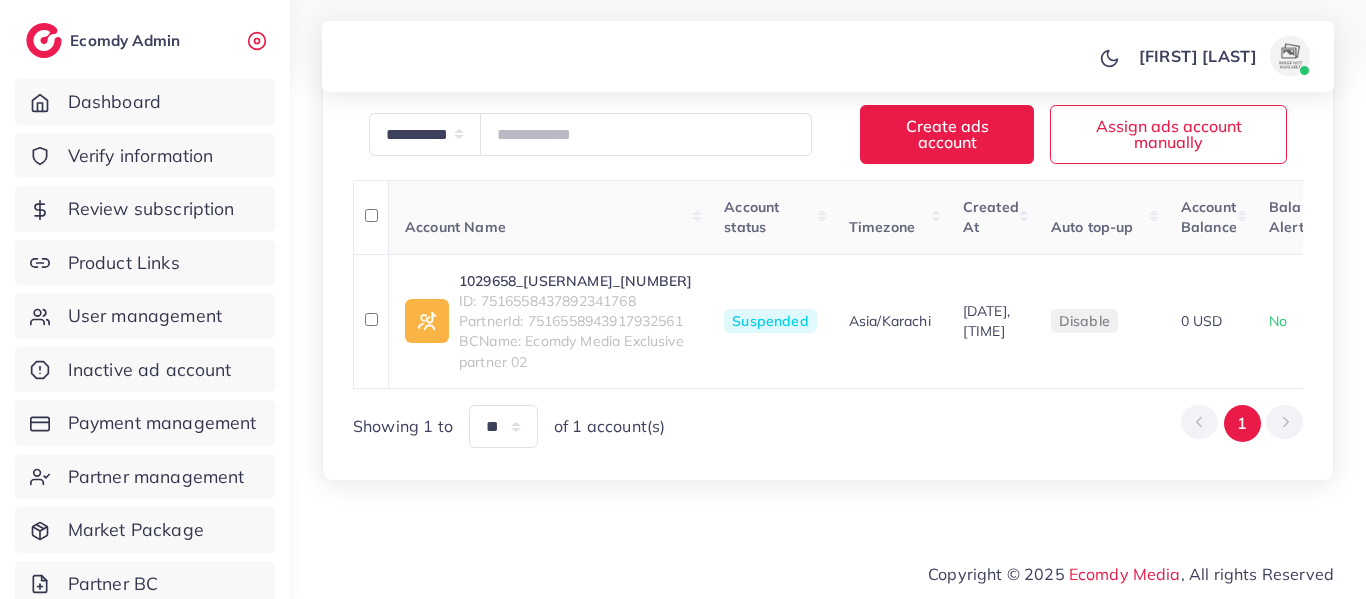 scroll, scrollTop: 369, scrollLeft: 0, axis: vertical 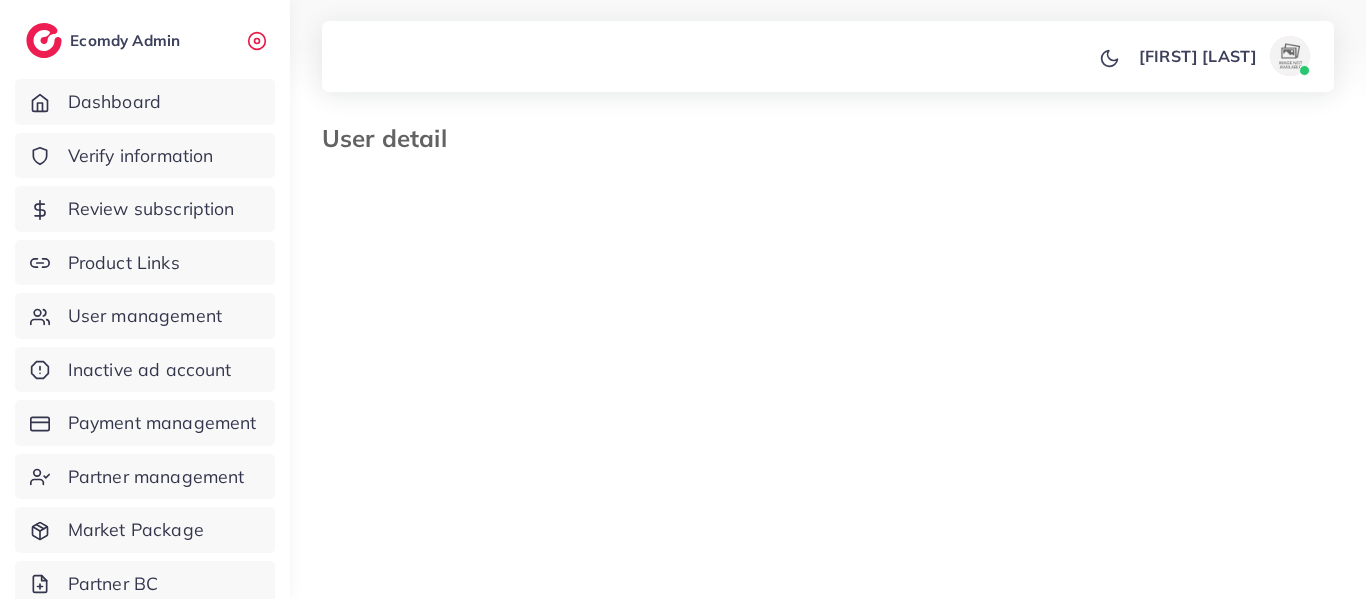 select on "********" 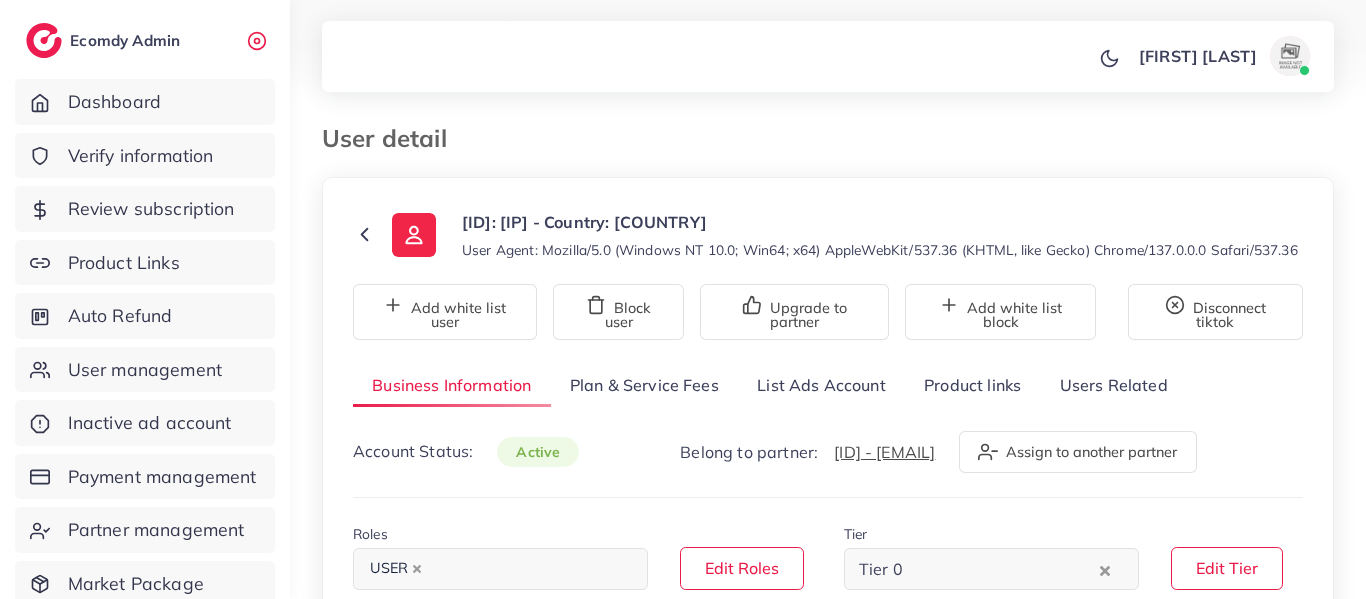 select on "********" 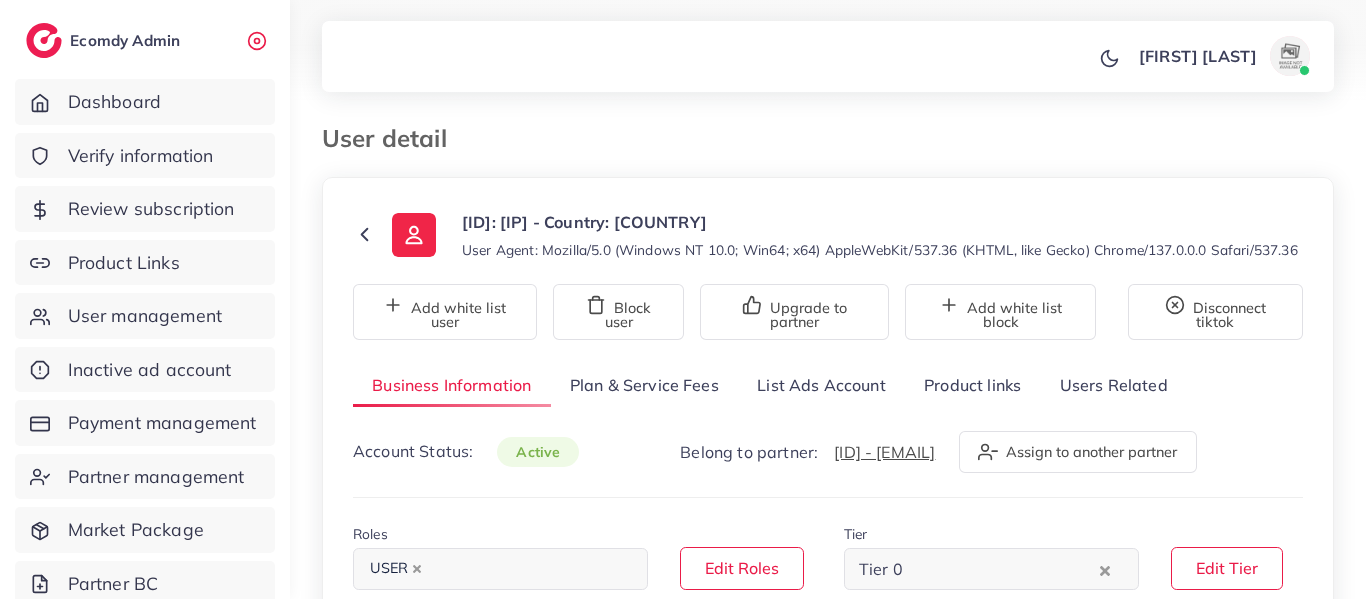 click on "List Ads Account" at bounding box center [821, 385] 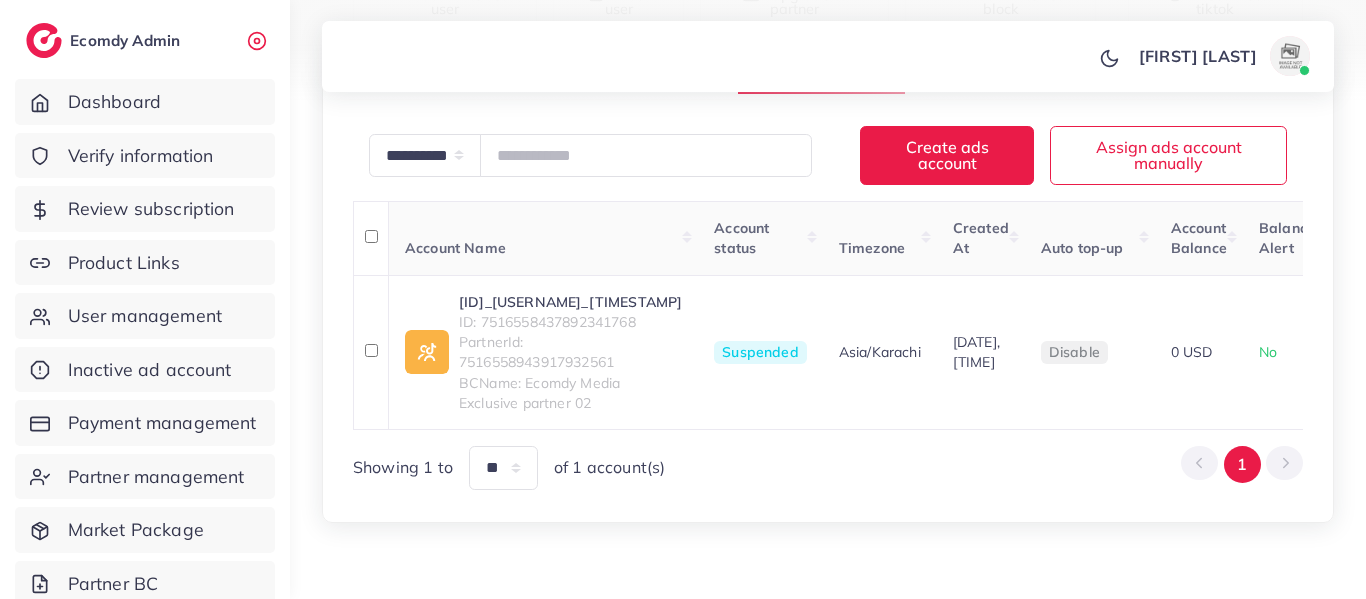 scroll, scrollTop: 369, scrollLeft: 0, axis: vertical 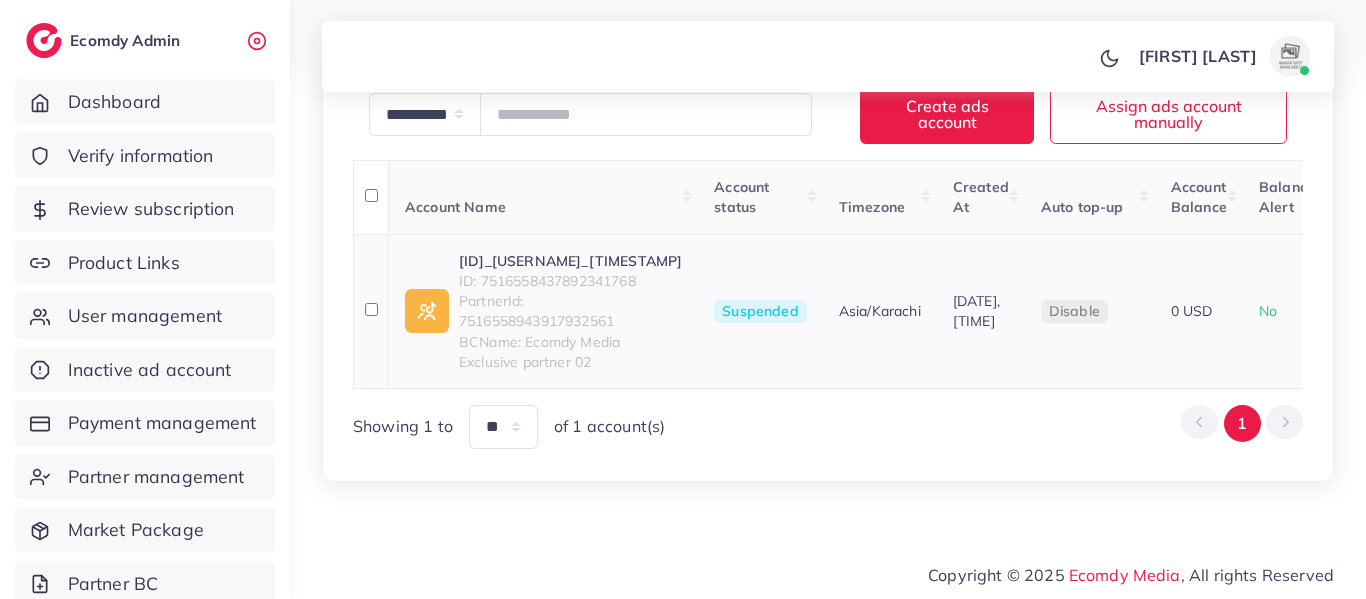 click on "ID: 7516558437892341768" at bounding box center (570, 281) 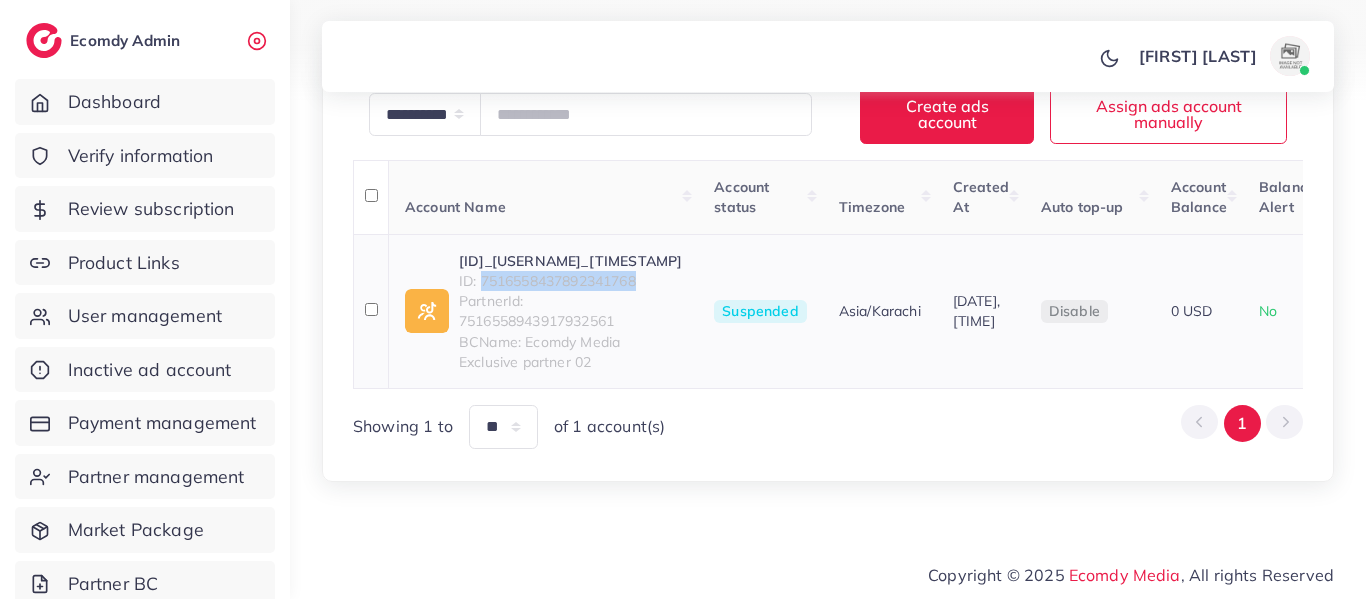 click on "ID: 7516558437892341768" at bounding box center [570, 281] 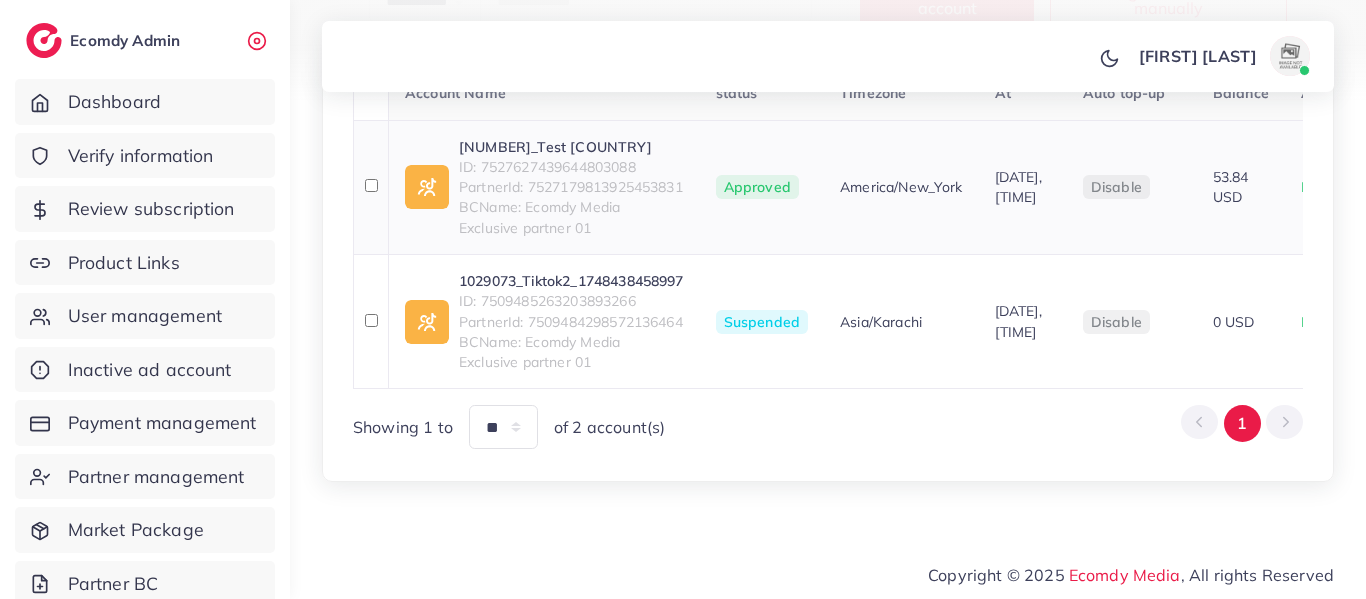 scroll, scrollTop: 501, scrollLeft: 0, axis: vertical 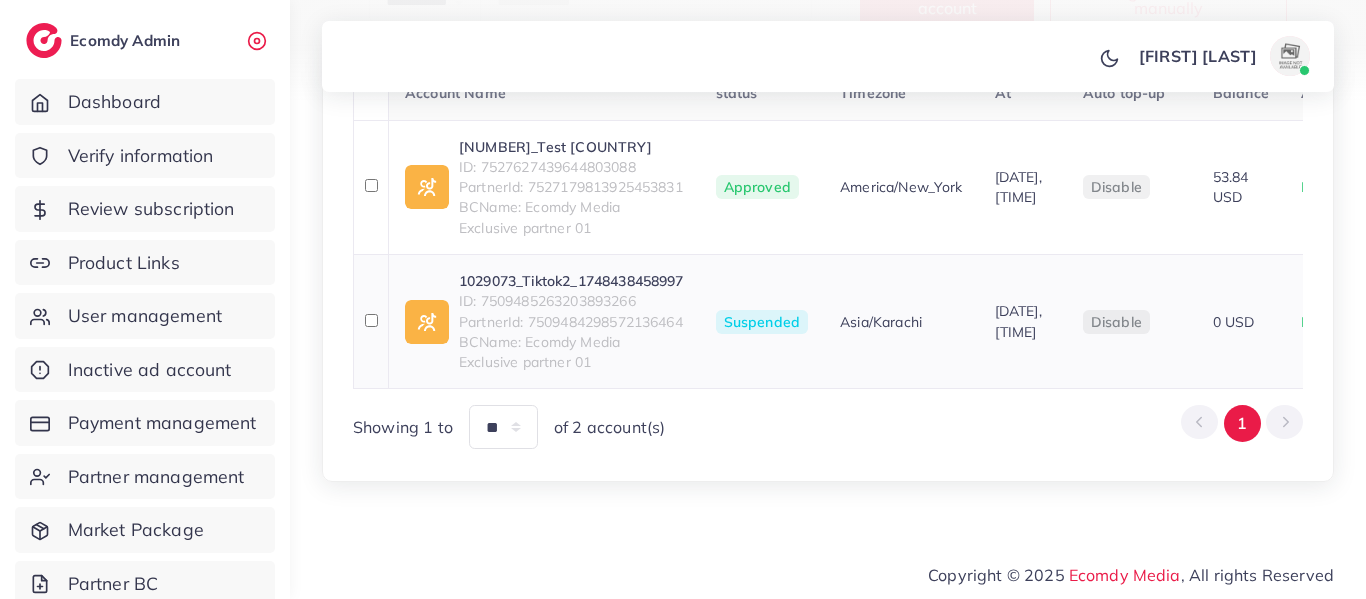 click on "ID: 7509485263203893266" at bounding box center [571, 301] 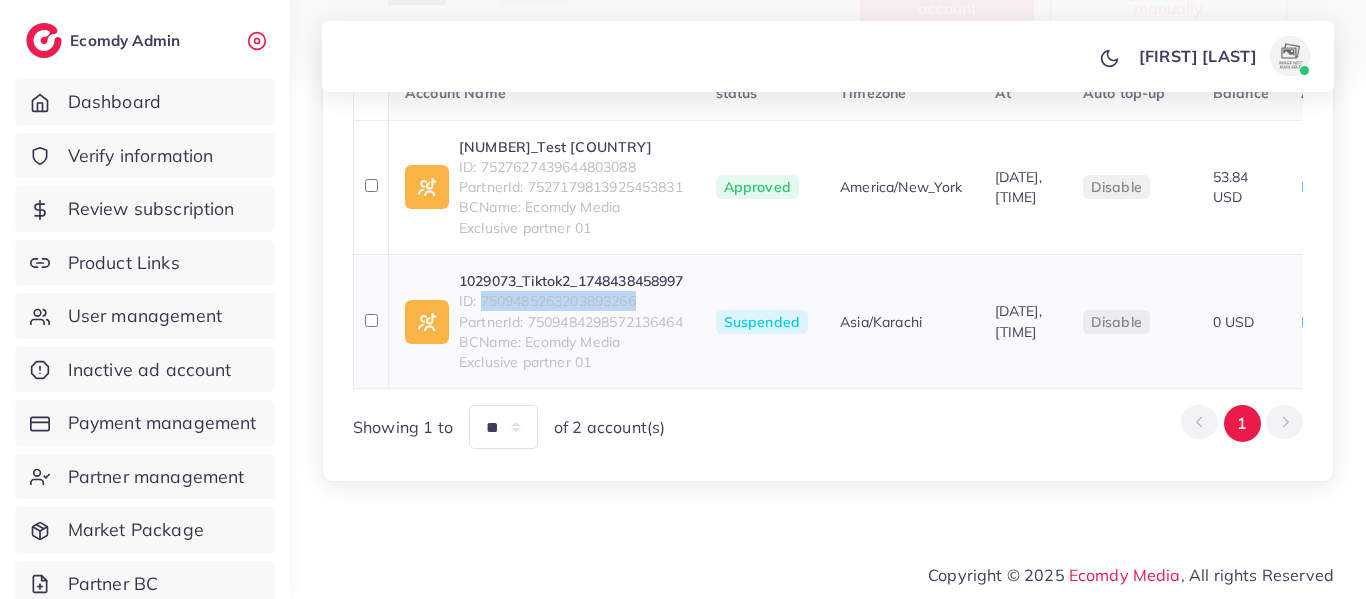 click on "ID: 7509485263203893266" at bounding box center [571, 301] 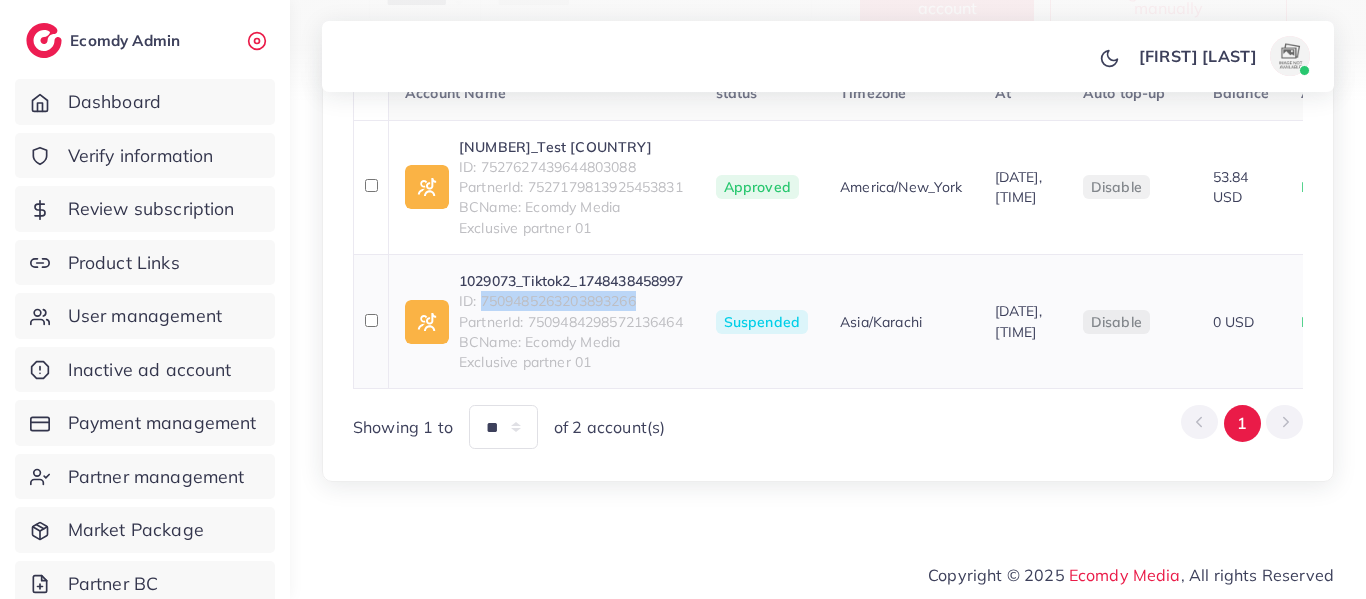 click on "1029073_Tiktok2_1748438458997" at bounding box center (571, 281) 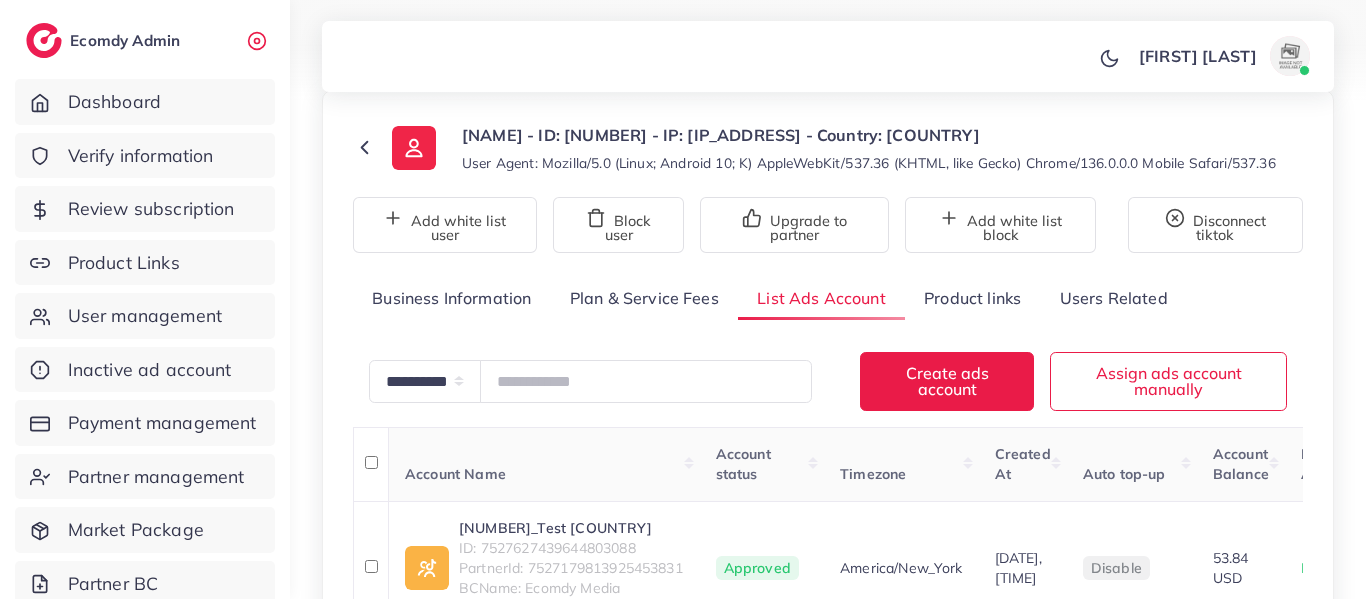 scroll, scrollTop: 0, scrollLeft: 0, axis: both 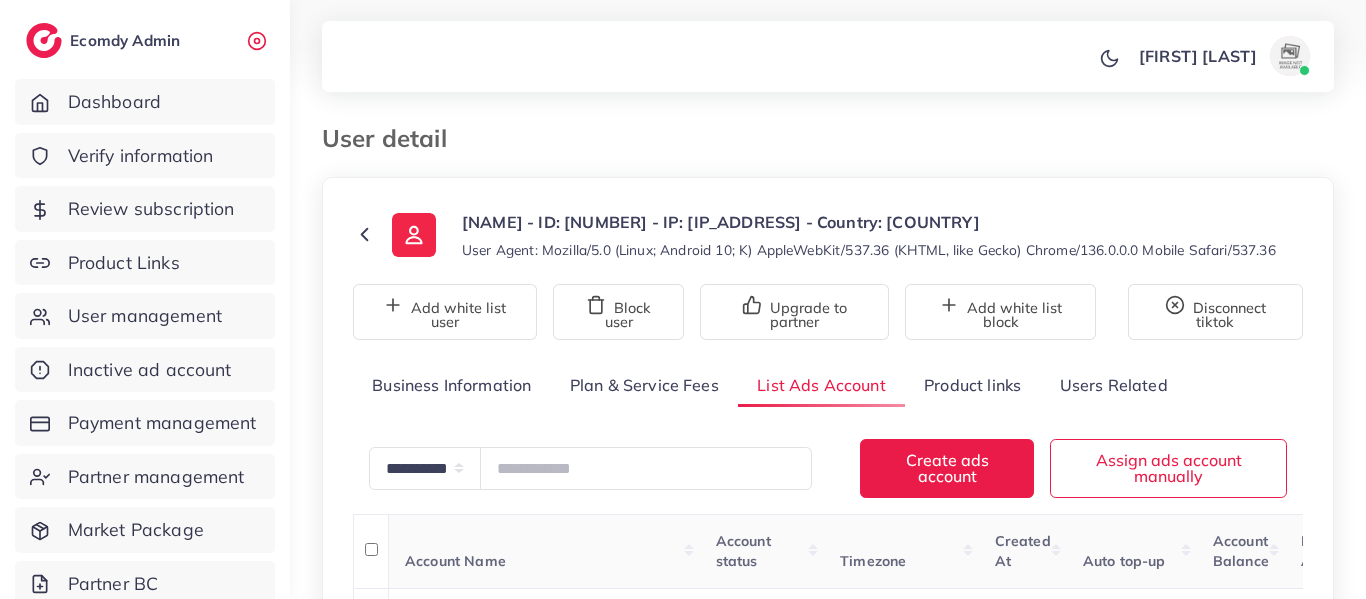click on "Product links" at bounding box center (972, 385) 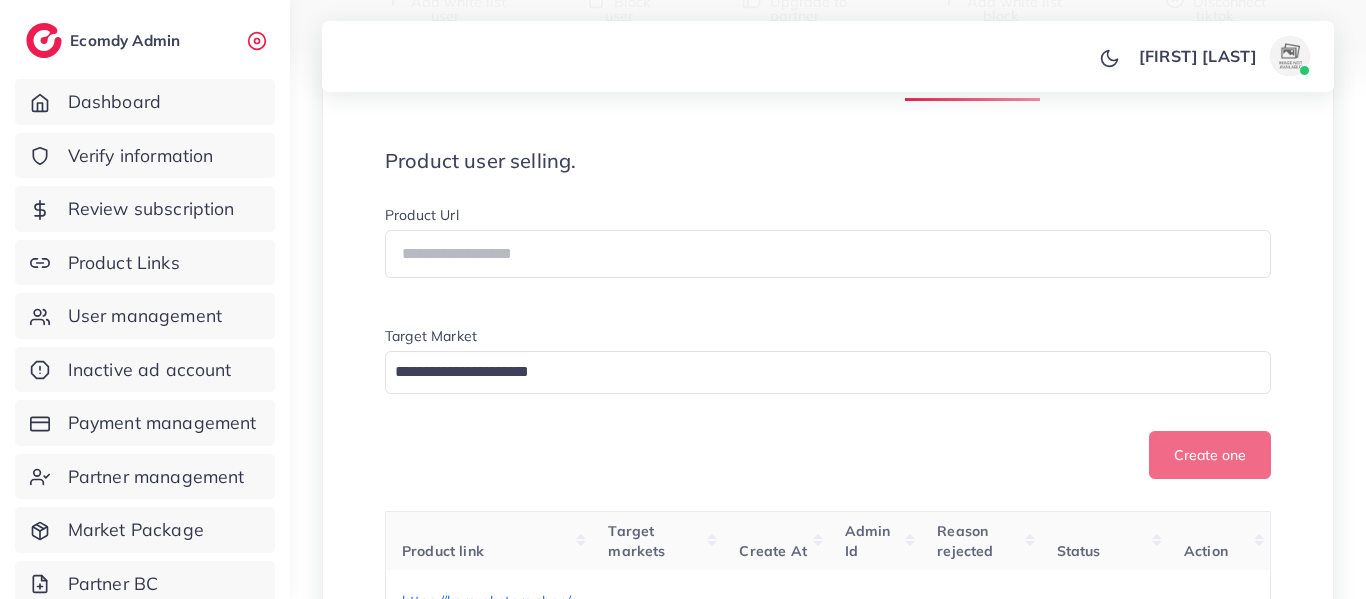 scroll, scrollTop: 1043, scrollLeft: 0, axis: vertical 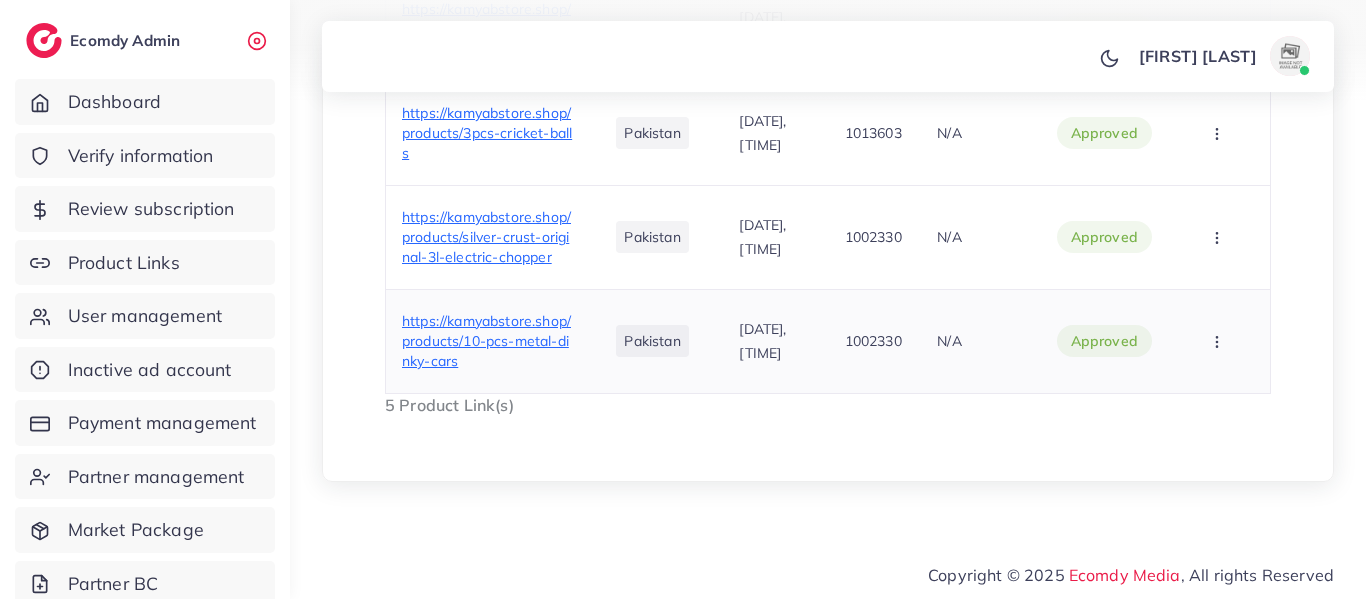 click 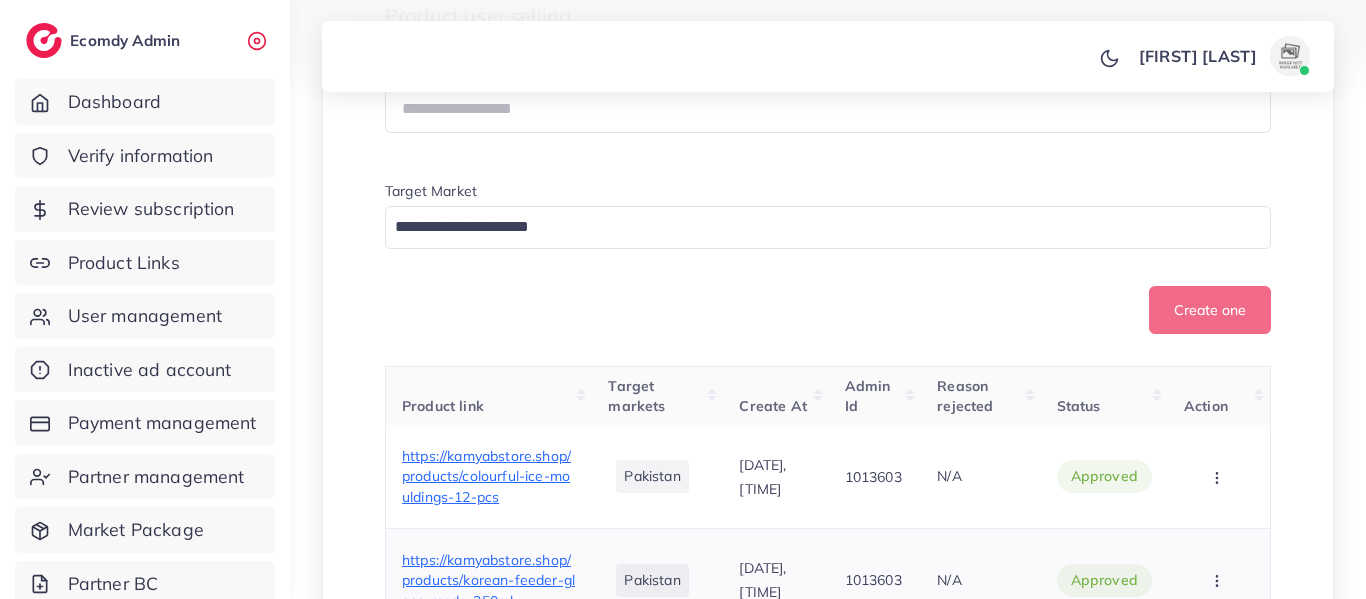 scroll, scrollTop: 439, scrollLeft: 0, axis: vertical 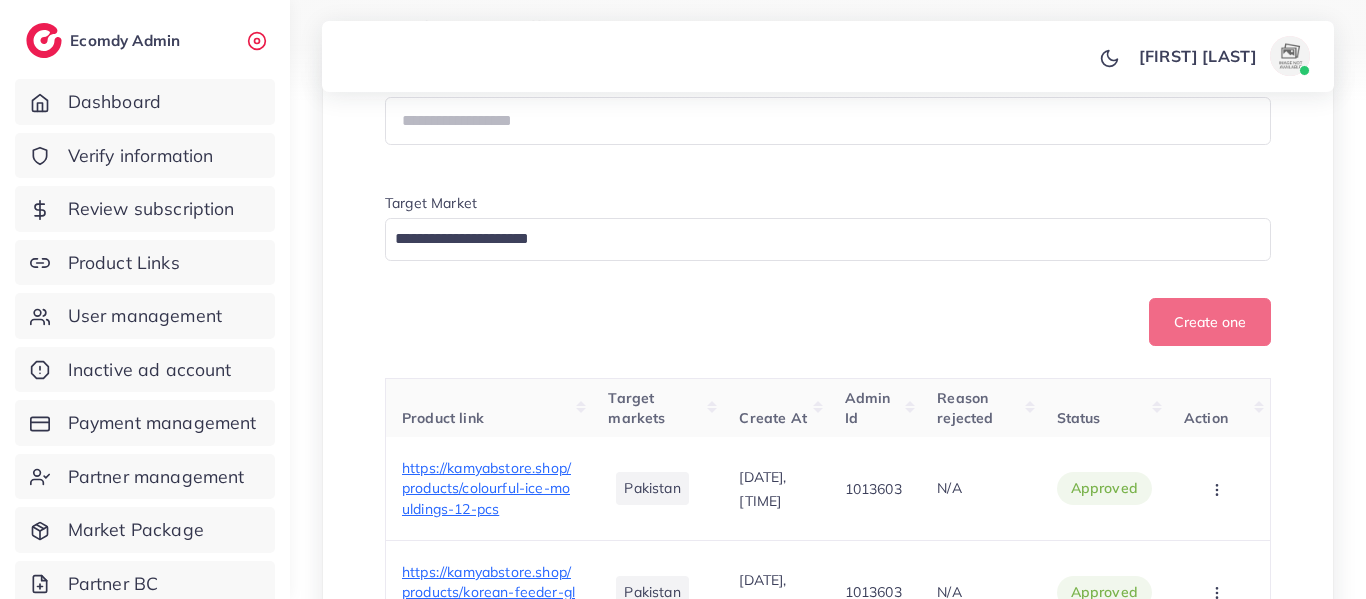 click at bounding box center [816, 239] 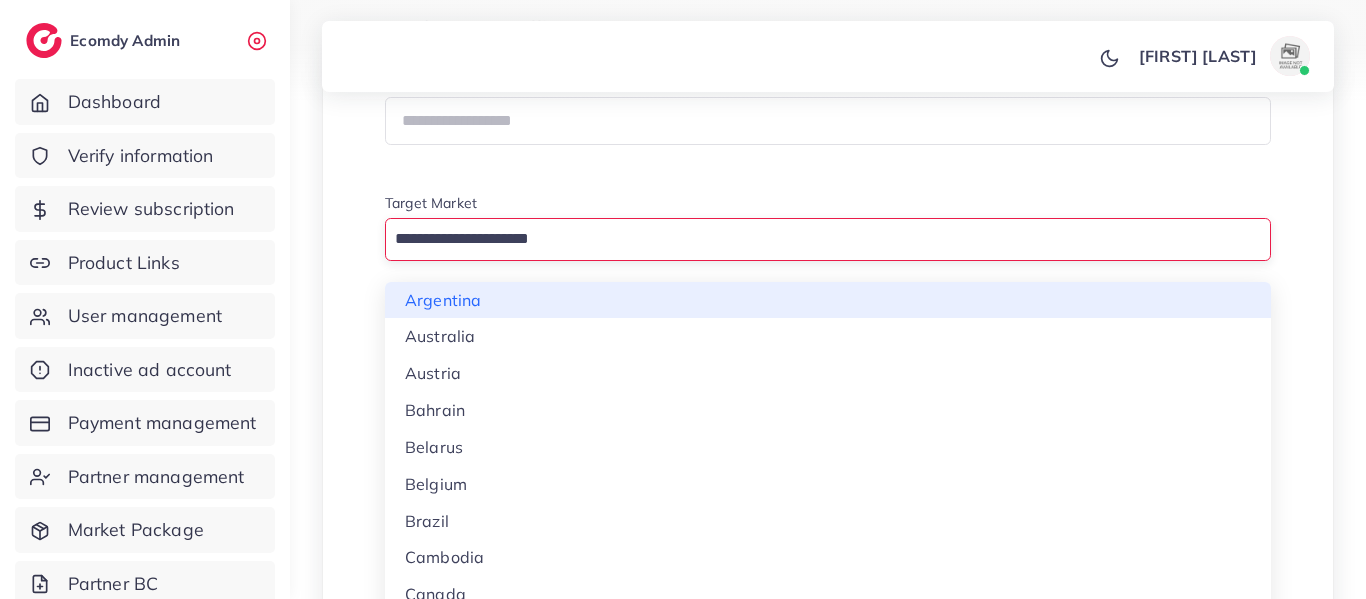 click on "Product Url   Target Market            Loading...
[COUNTRY]
[COUNTRY]
[COUNTRY]
[COUNTRY]
[COUNTRY]
[COUNTRY]
[COUNTRY]
[COUNTRY]
[COUNTRY]
[COUNTRY]
[COUNTRY]
[COUNTRY]
[COUNTRY]
[COUNTRY]
[COUNTRY]
[COUNTRY]
[COUNTRY]
[COUNTRY]
[COUNTRY]
[COUNTRY]
[COUNTRY]
[COUNTRY]
[COUNTRY]
[COUNTRY]
[COUNTRY]
[COUNTRY]
[COUNTRY]
[COUNTRY]
[COUNTRY]
[COUNTRY]
[COUNTRY]
[COUNTRY]
[COUNTRY]
[COUNTRY]
[COUNTRY]
[COUNTRY]
[COUNTRY]" at bounding box center [828, 169] 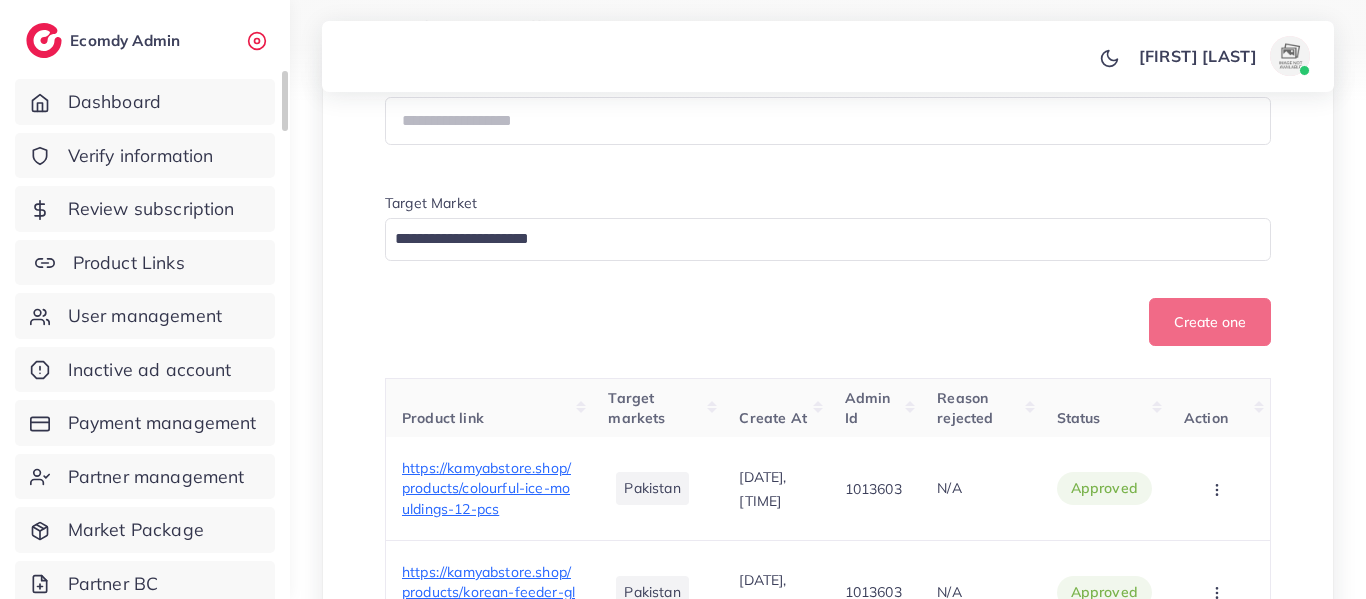 click on "Product Links" at bounding box center [129, 263] 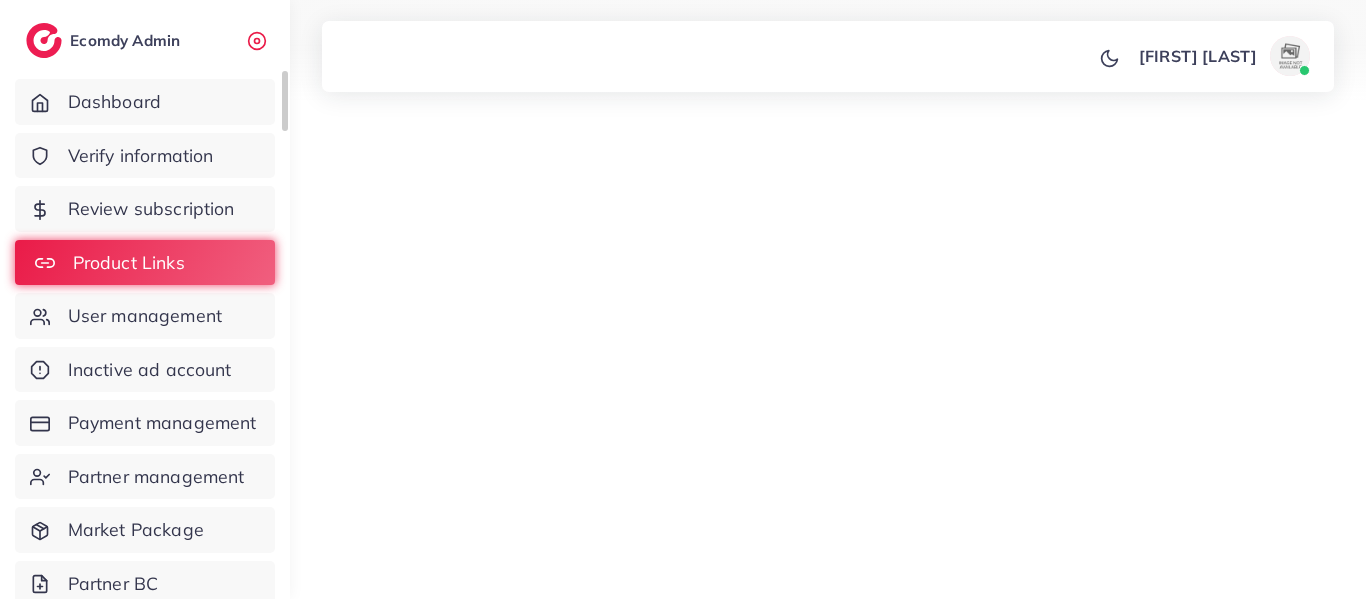 scroll, scrollTop: 0, scrollLeft: 0, axis: both 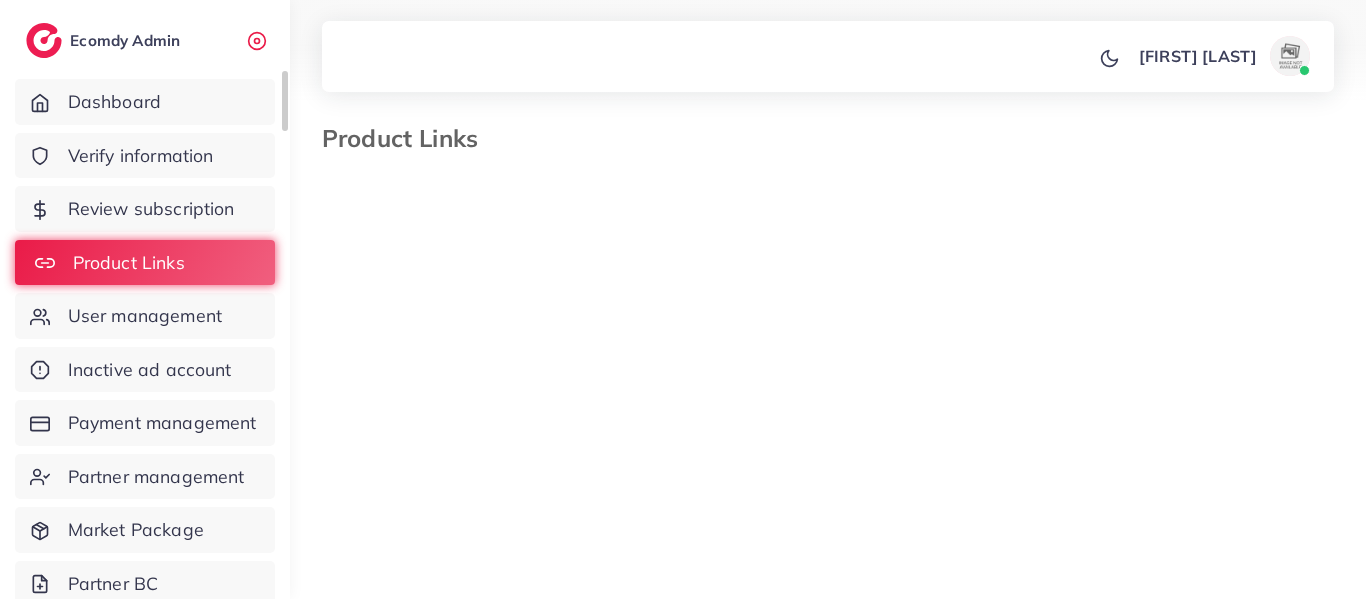 select on "*********" 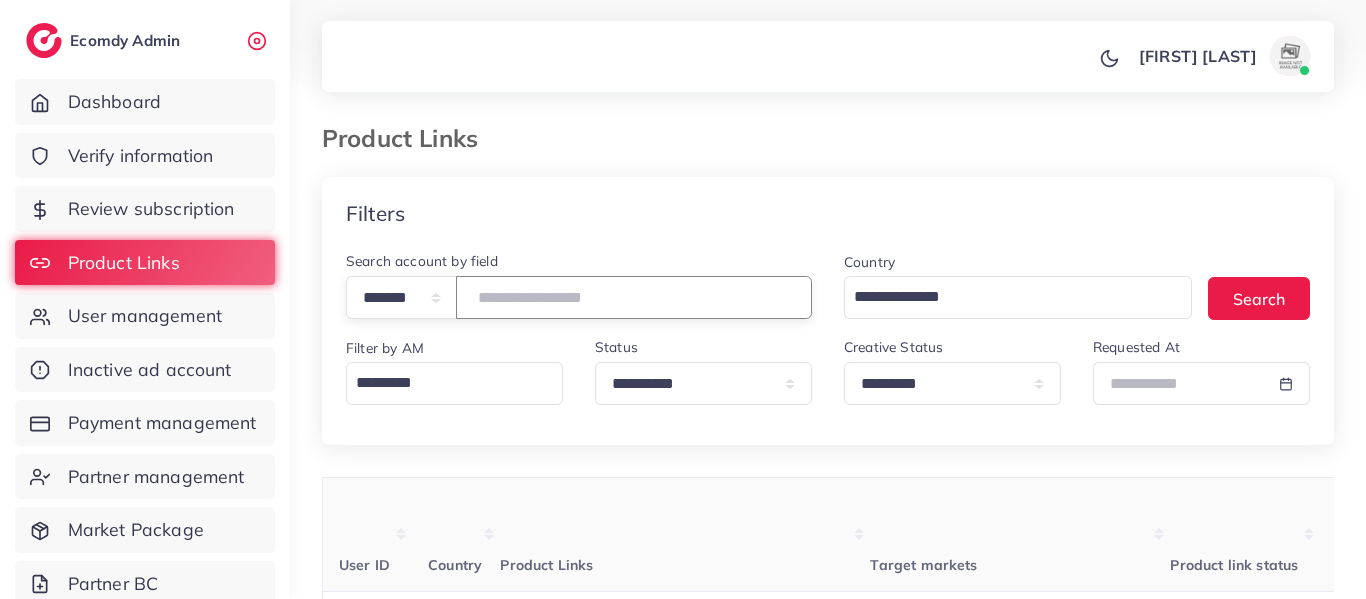click at bounding box center [634, 297] 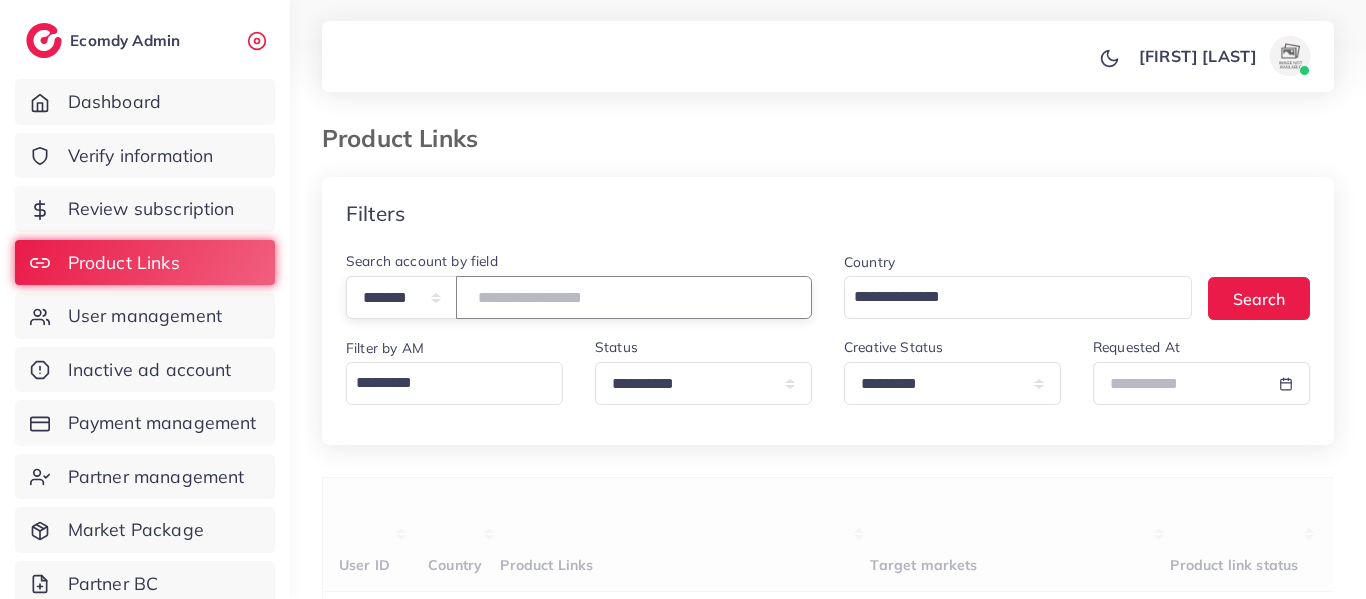 type on "*******" 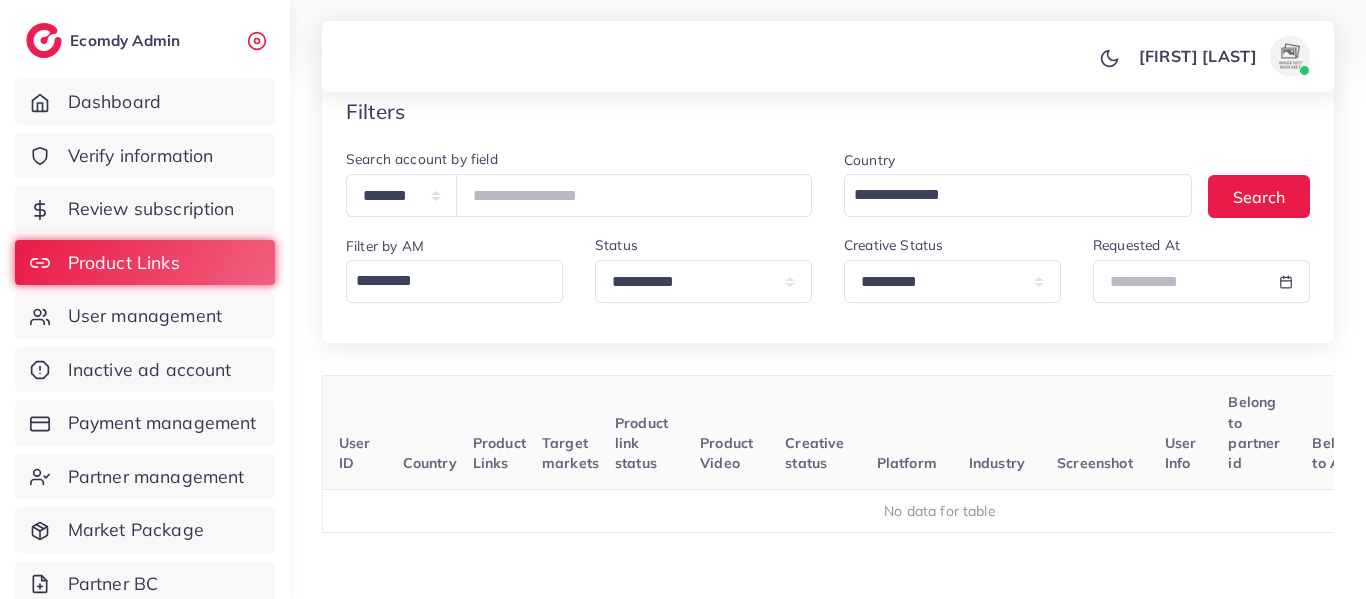 scroll, scrollTop: 97, scrollLeft: 0, axis: vertical 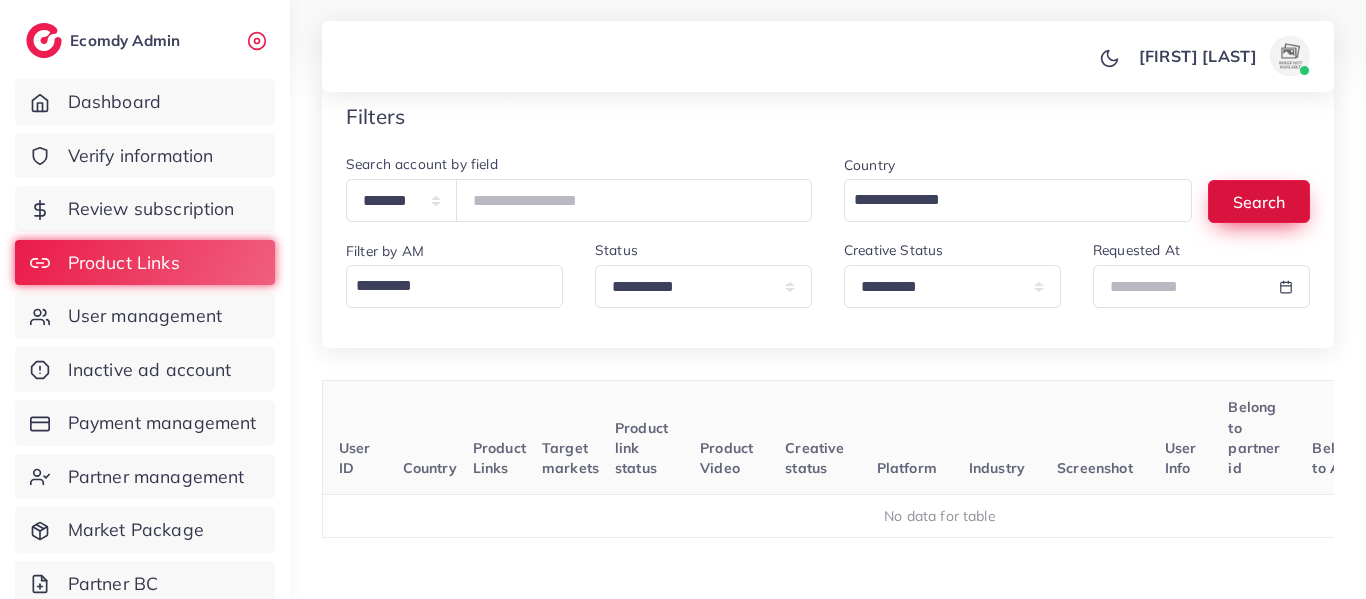 click on "Search" at bounding box center [1259, 201] 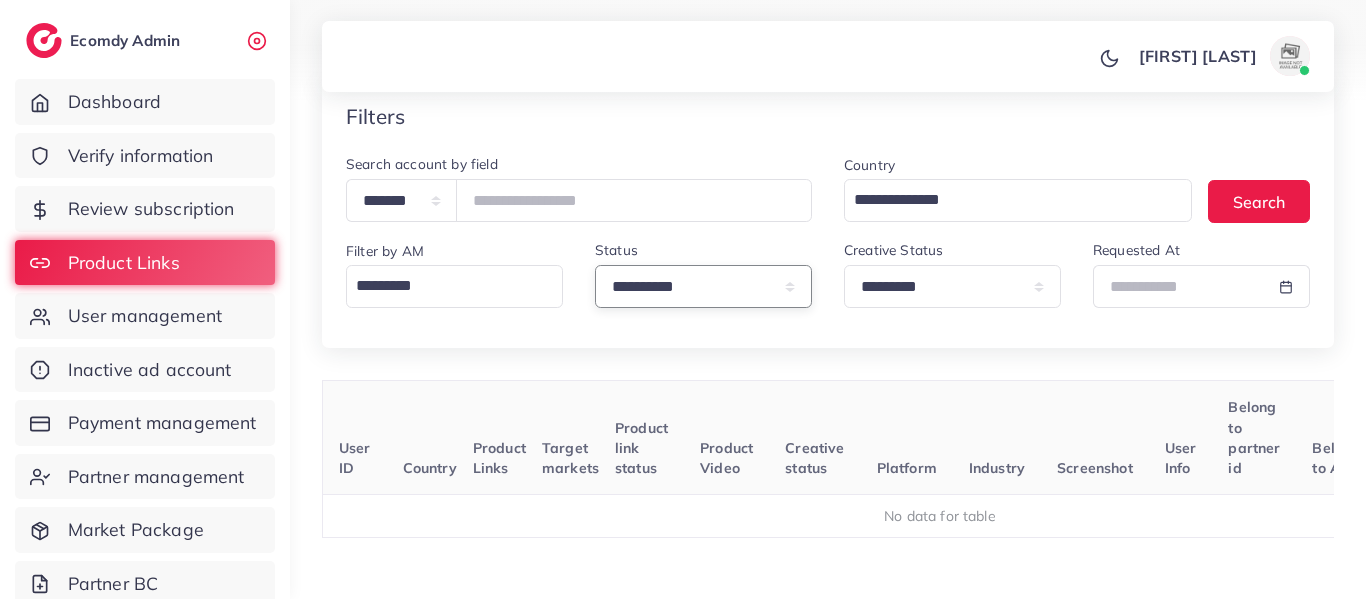 click on "**********" at bounding box center [703, 286] 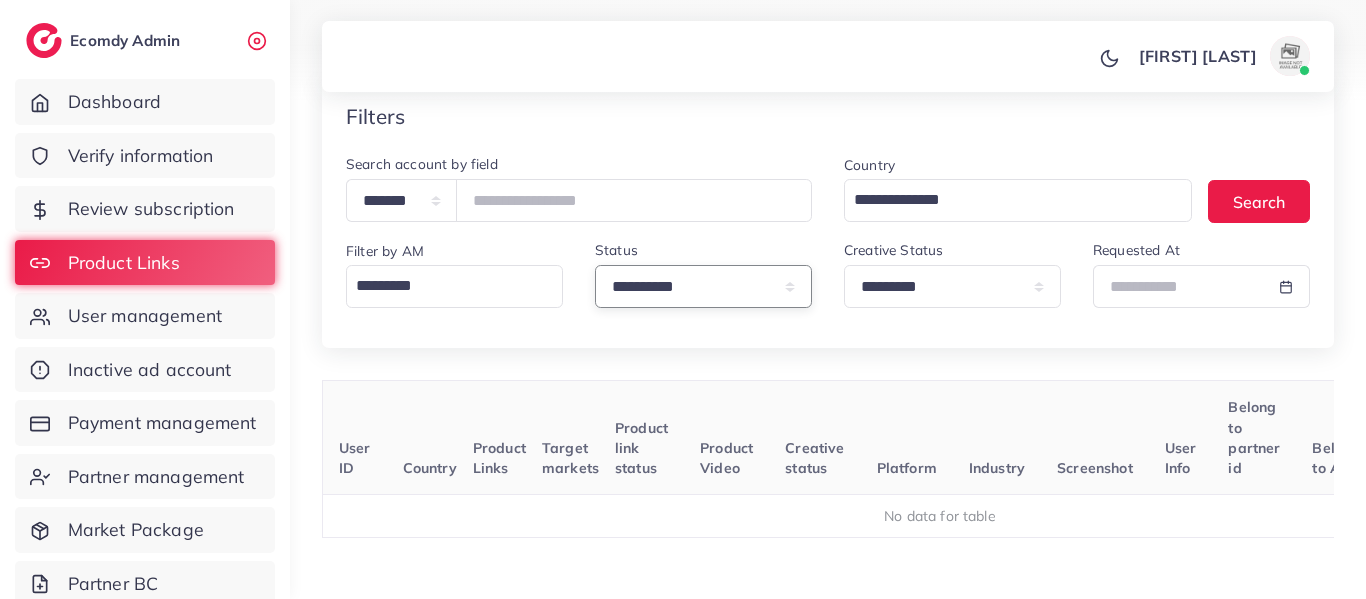 click on "**********" at bounding box center [703, 286] 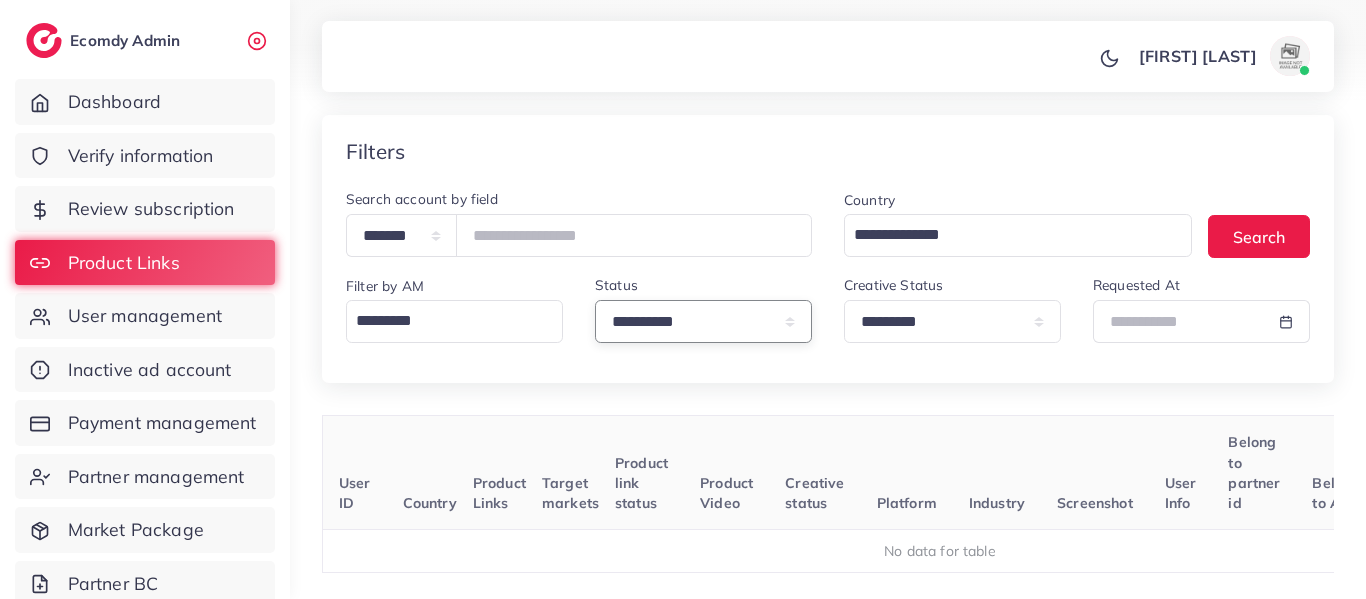 scroll, scrollTop: 47, scrollLeft: 0, axis: vertical 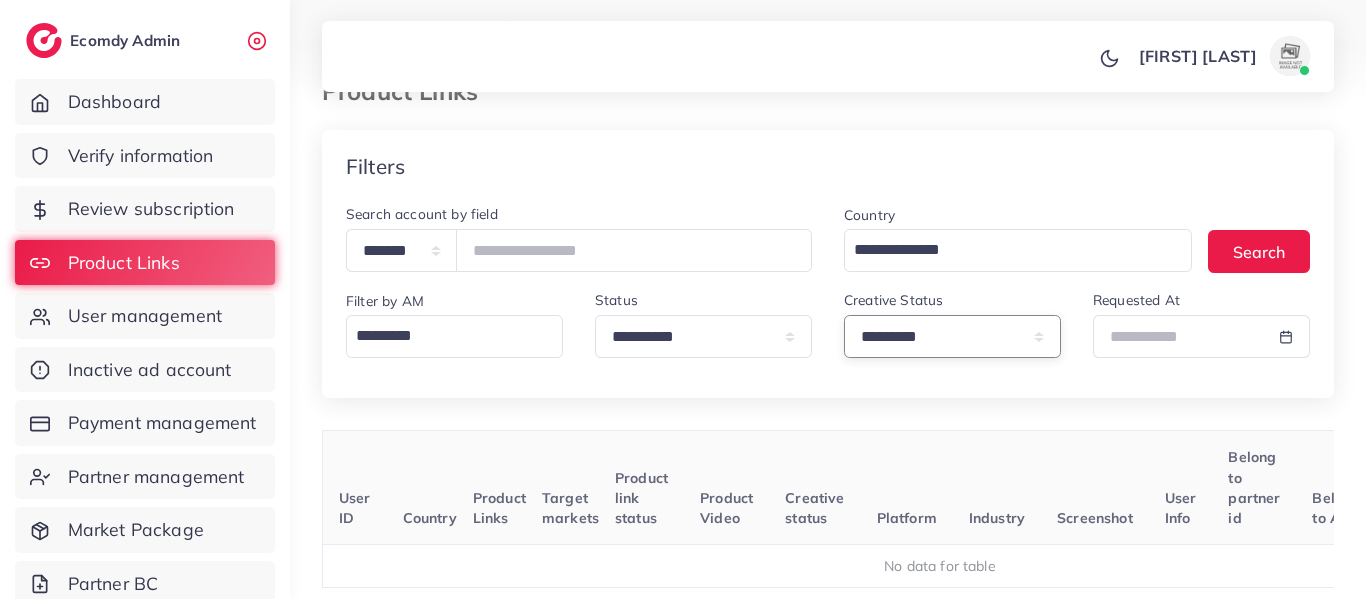 click on "**********" at bounding box center [952, 336] 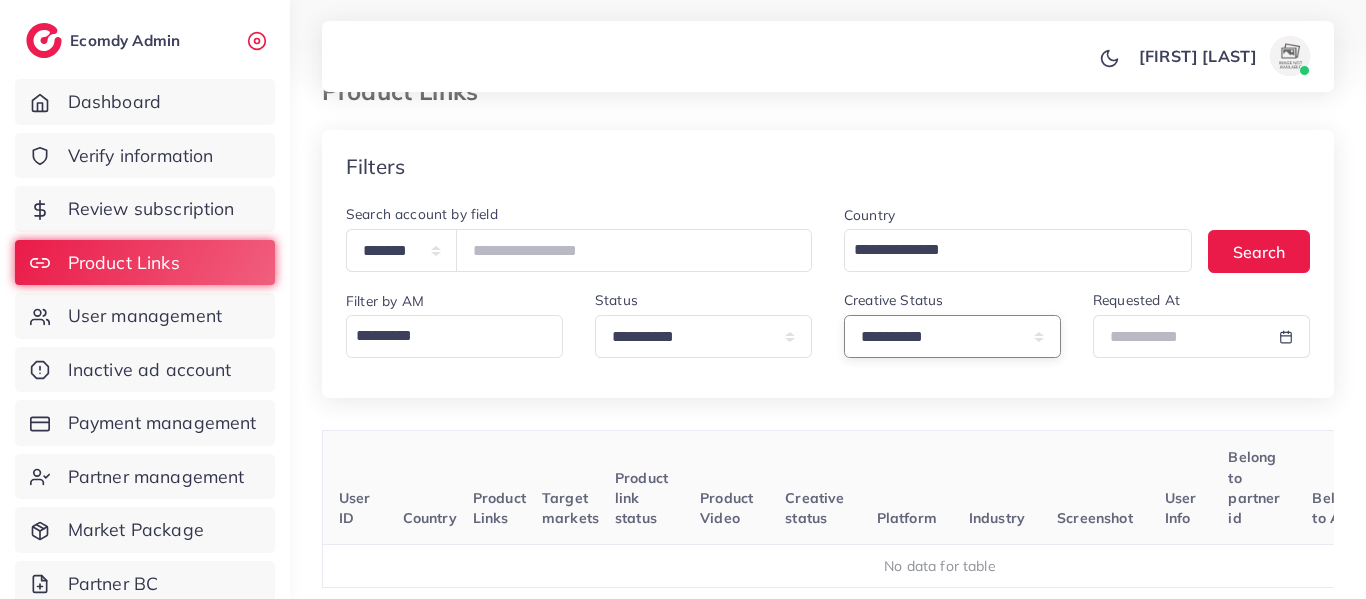 click on "**********" at bounding box center [952, 336] 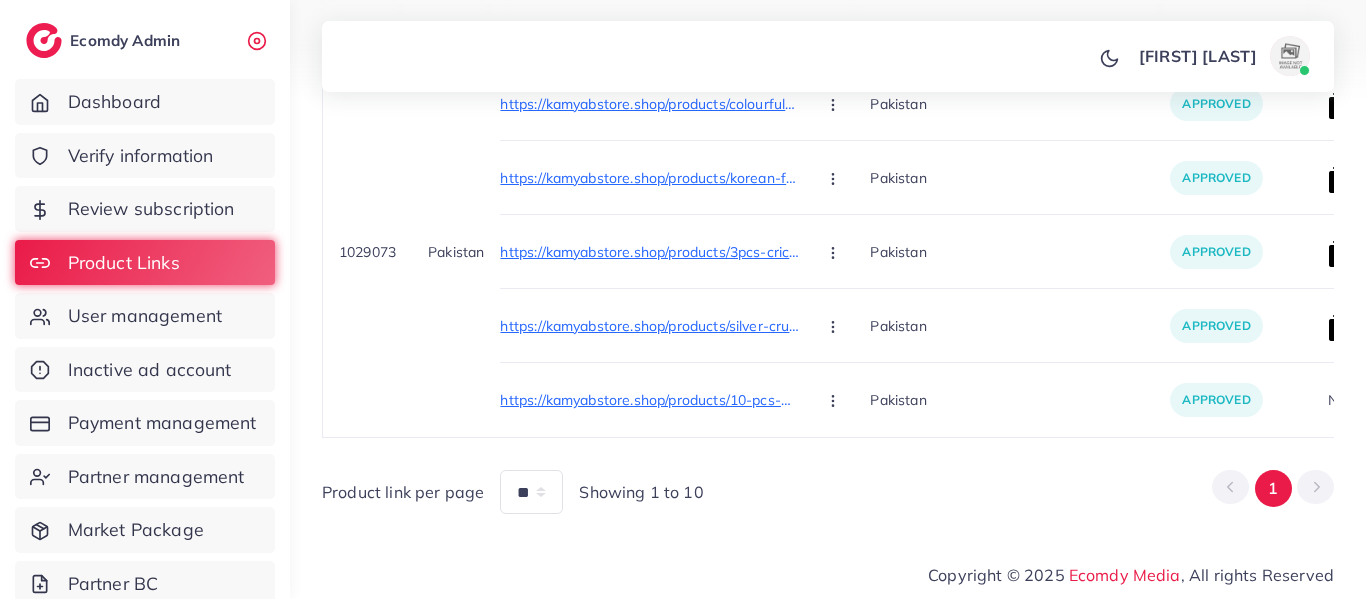 scroll, scrollTop: 540, scrollLeft: 0, axis: vertical 